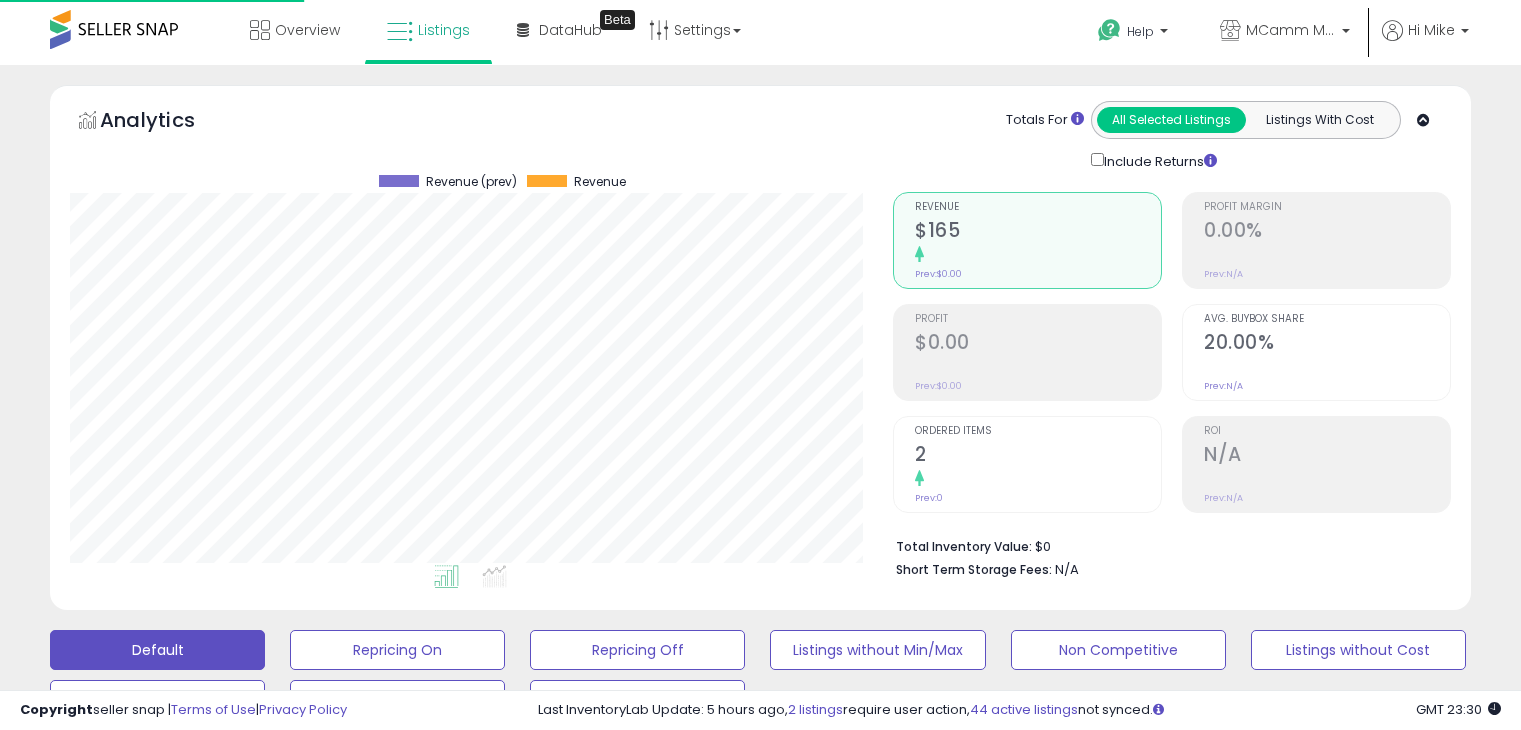 select on "**" 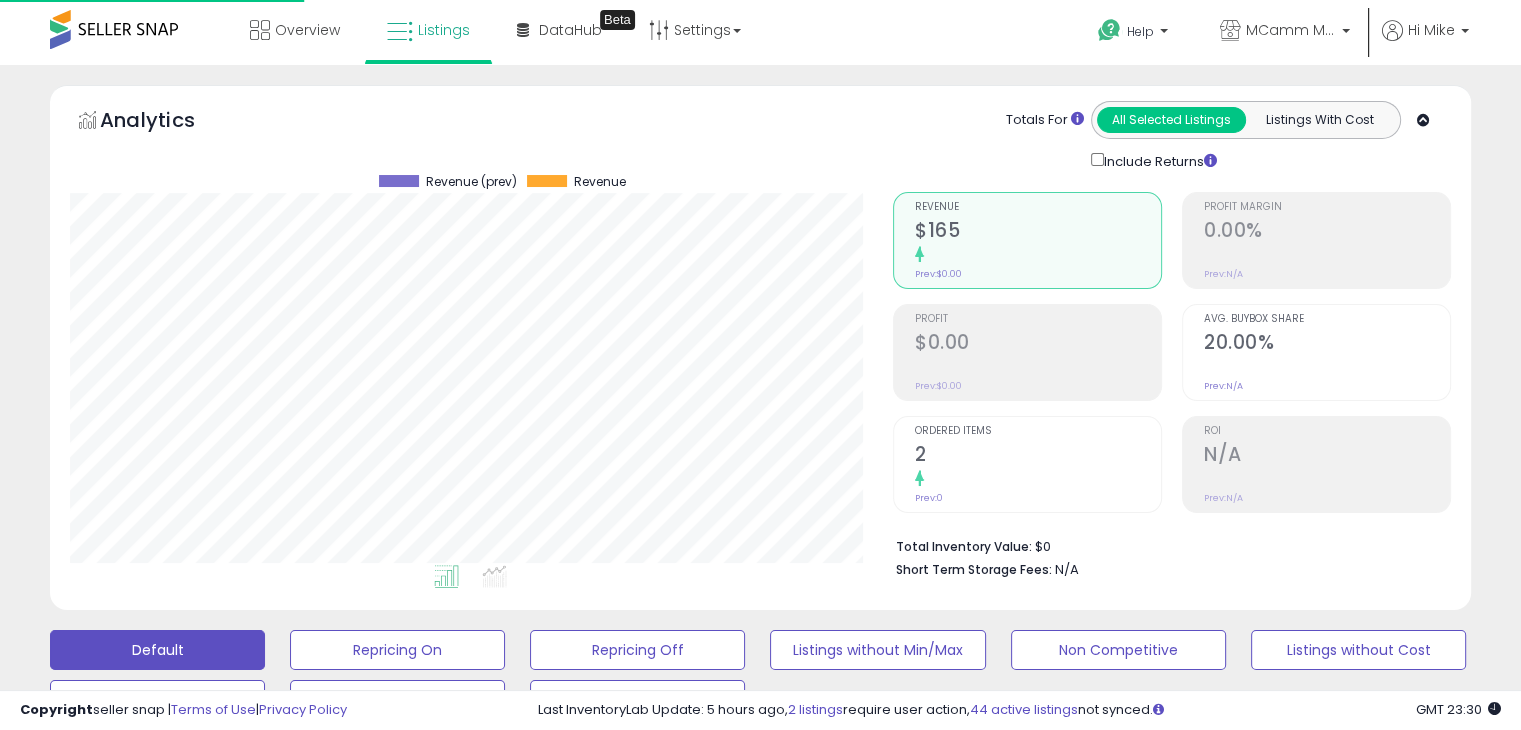 scroll, scrollTop: 999589, scrollLeft: 999176, axis: both 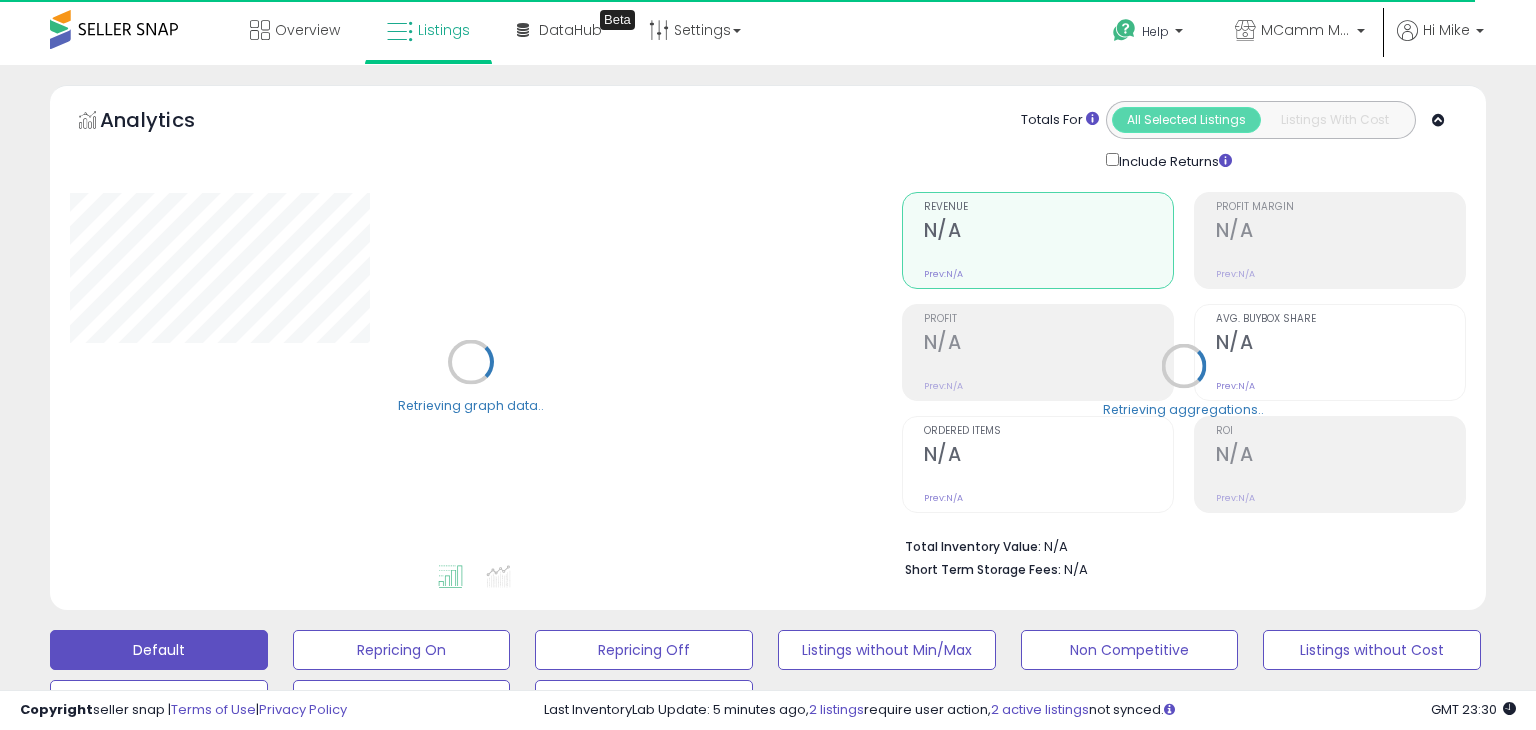select on "**" 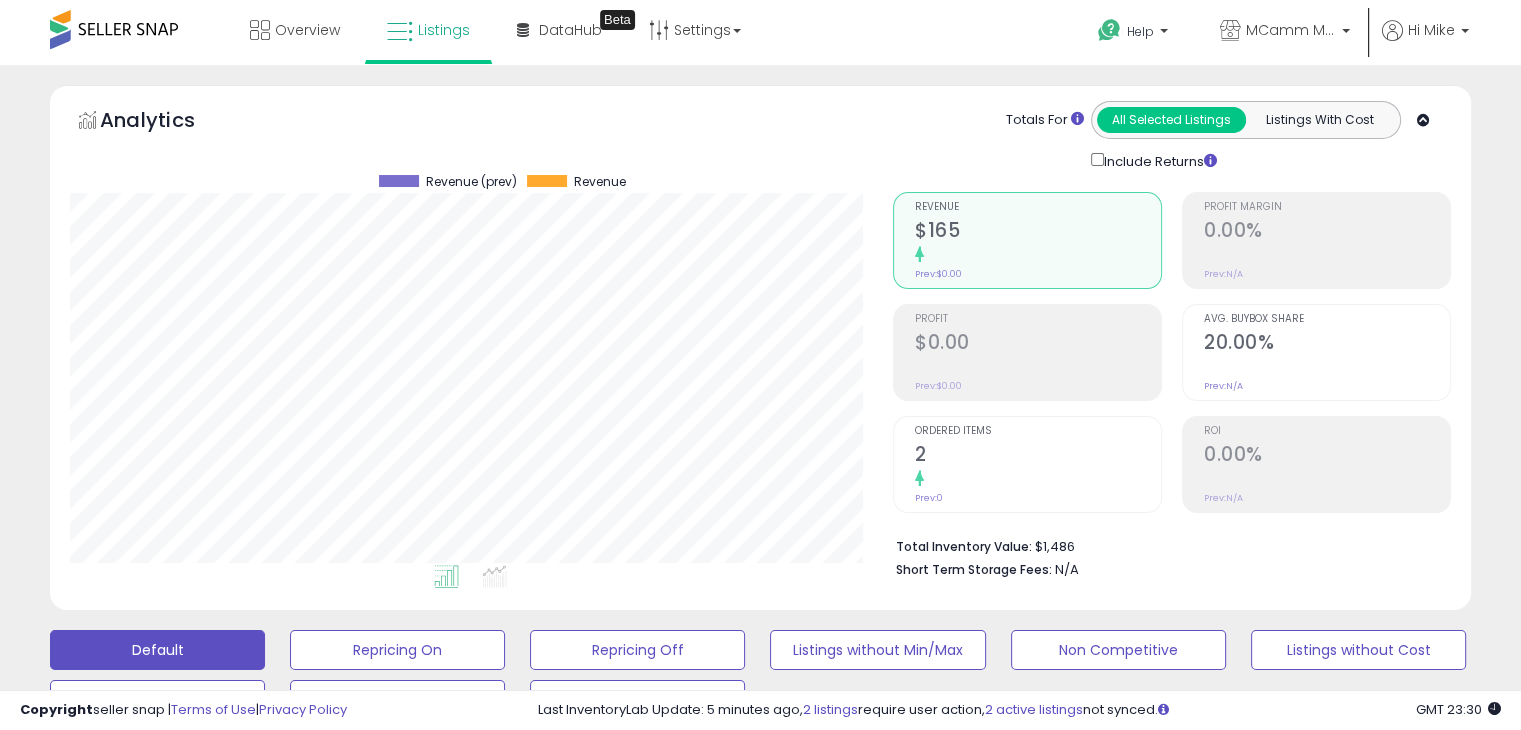 scroll, scrollTop: 999589, scrollLeft: 999176, axis: both 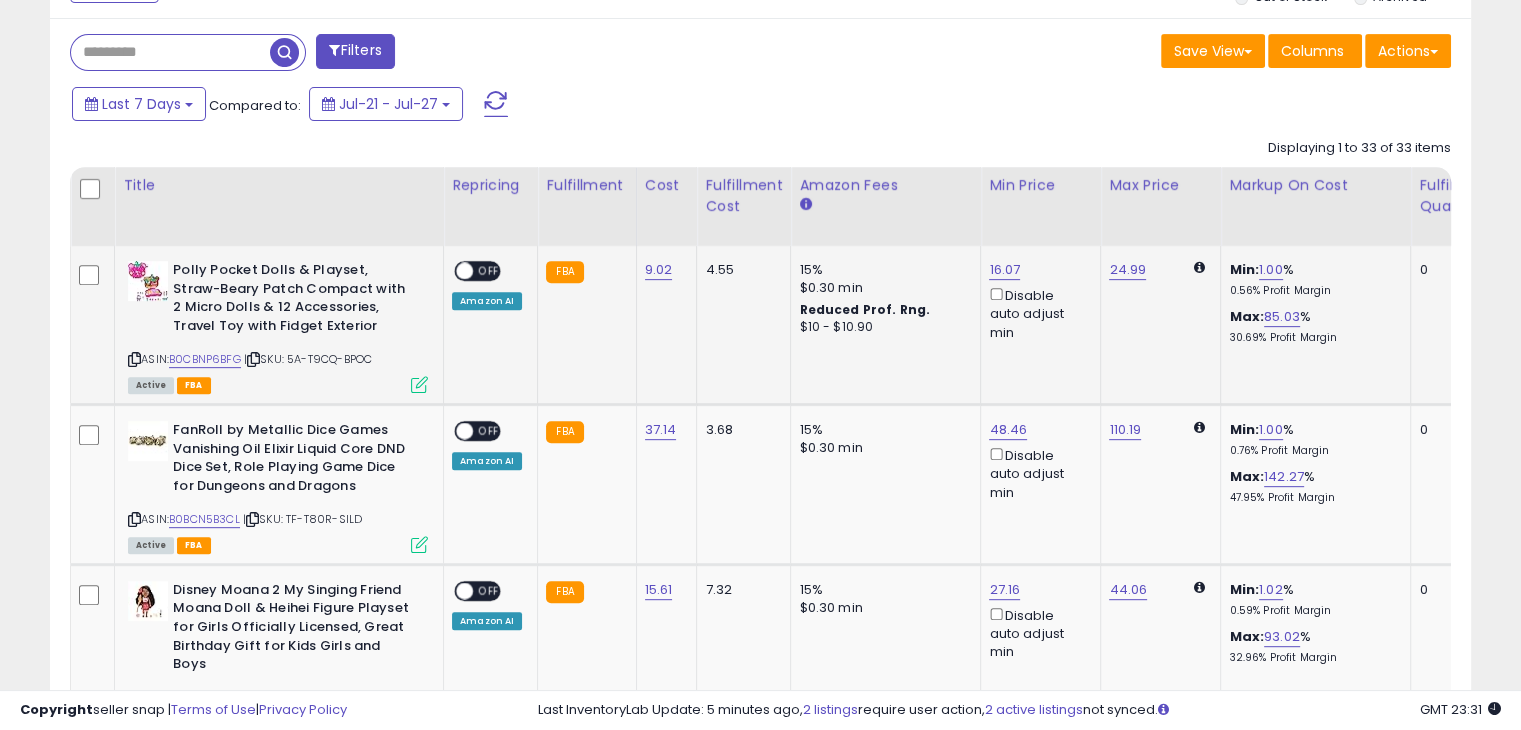 click on "OFF" at bounding box center (489, 271) 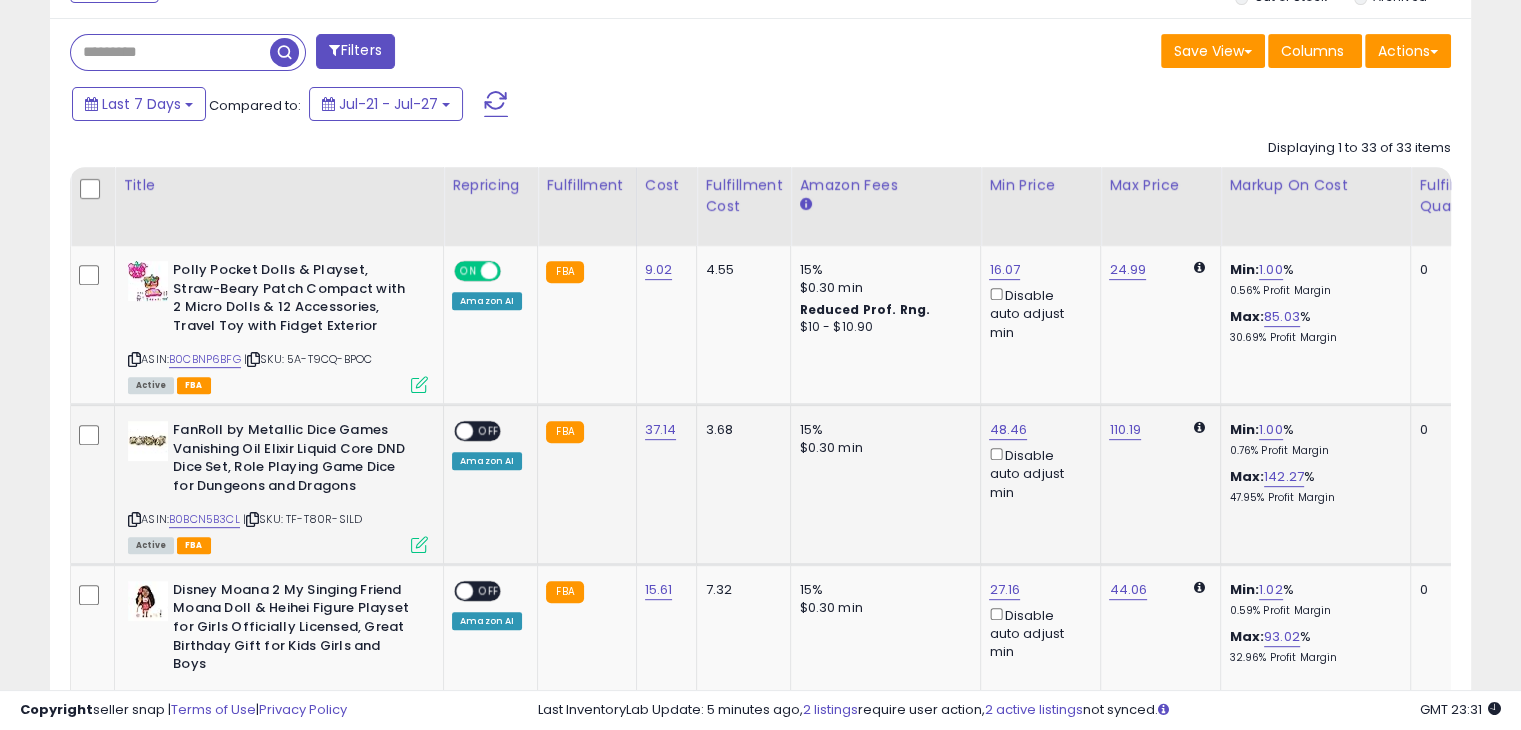 click on "OFF" at bounding box center [489, 431] 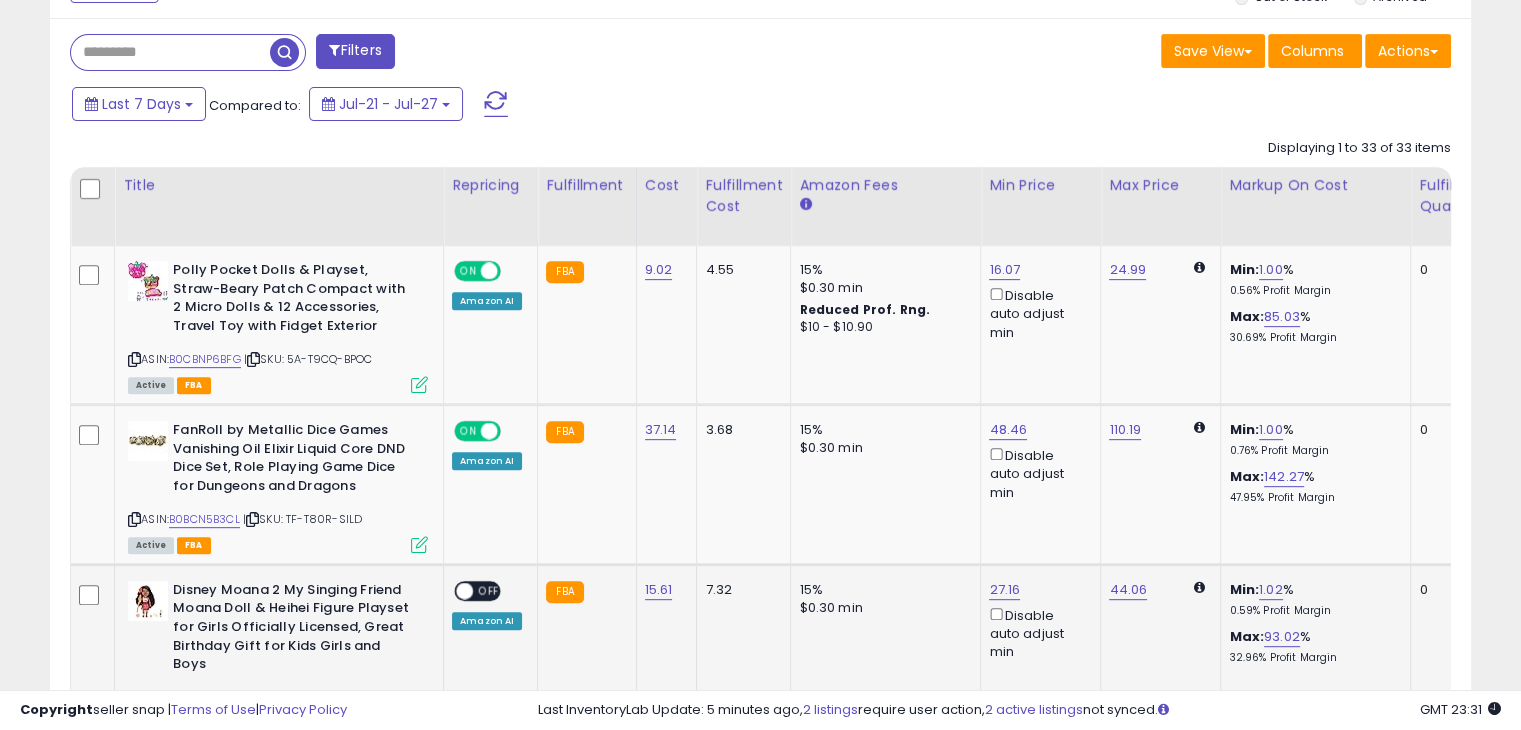 click on "OFF" at bounding box center (489, 591) 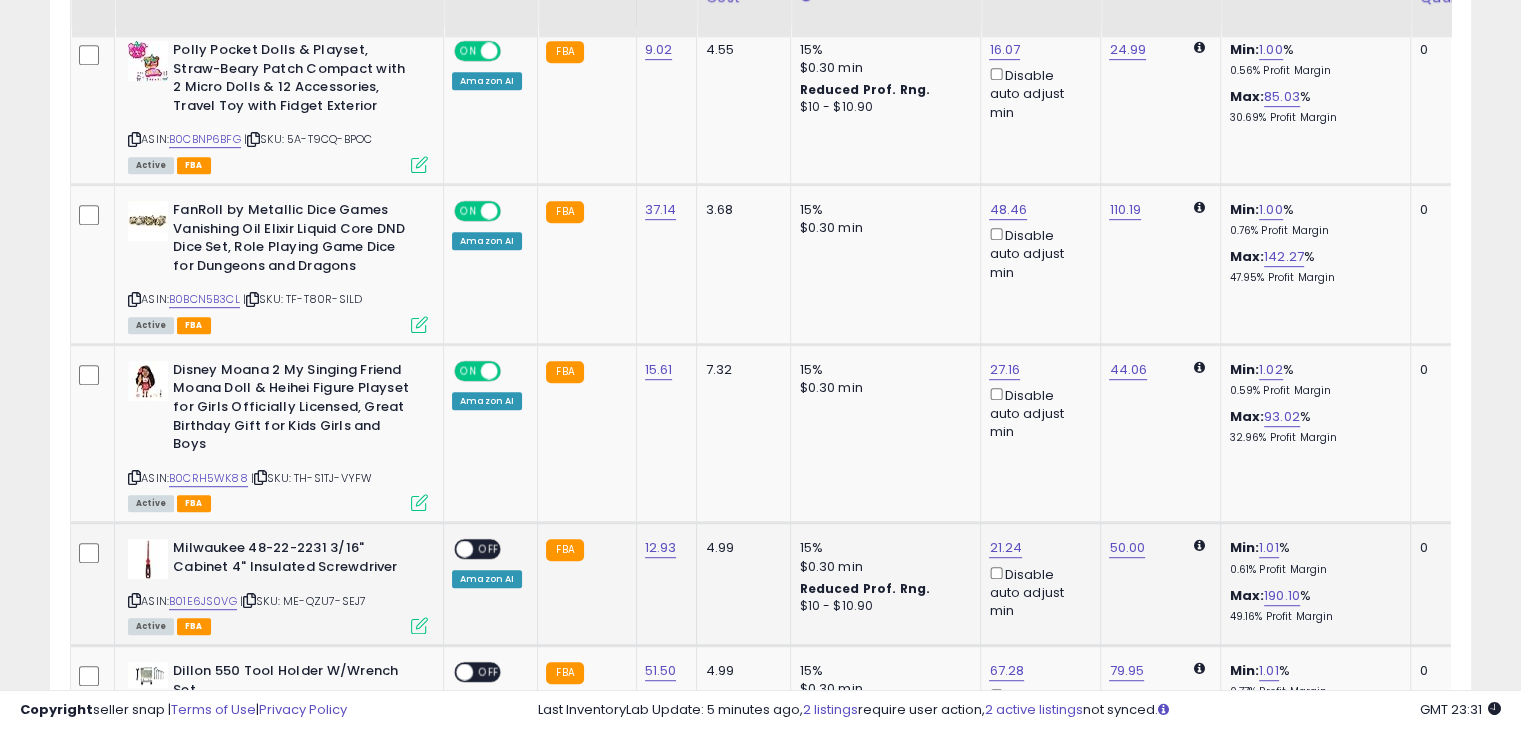 scroll, scrollTop: 1104, scrollLeft: 0, axis: vertical 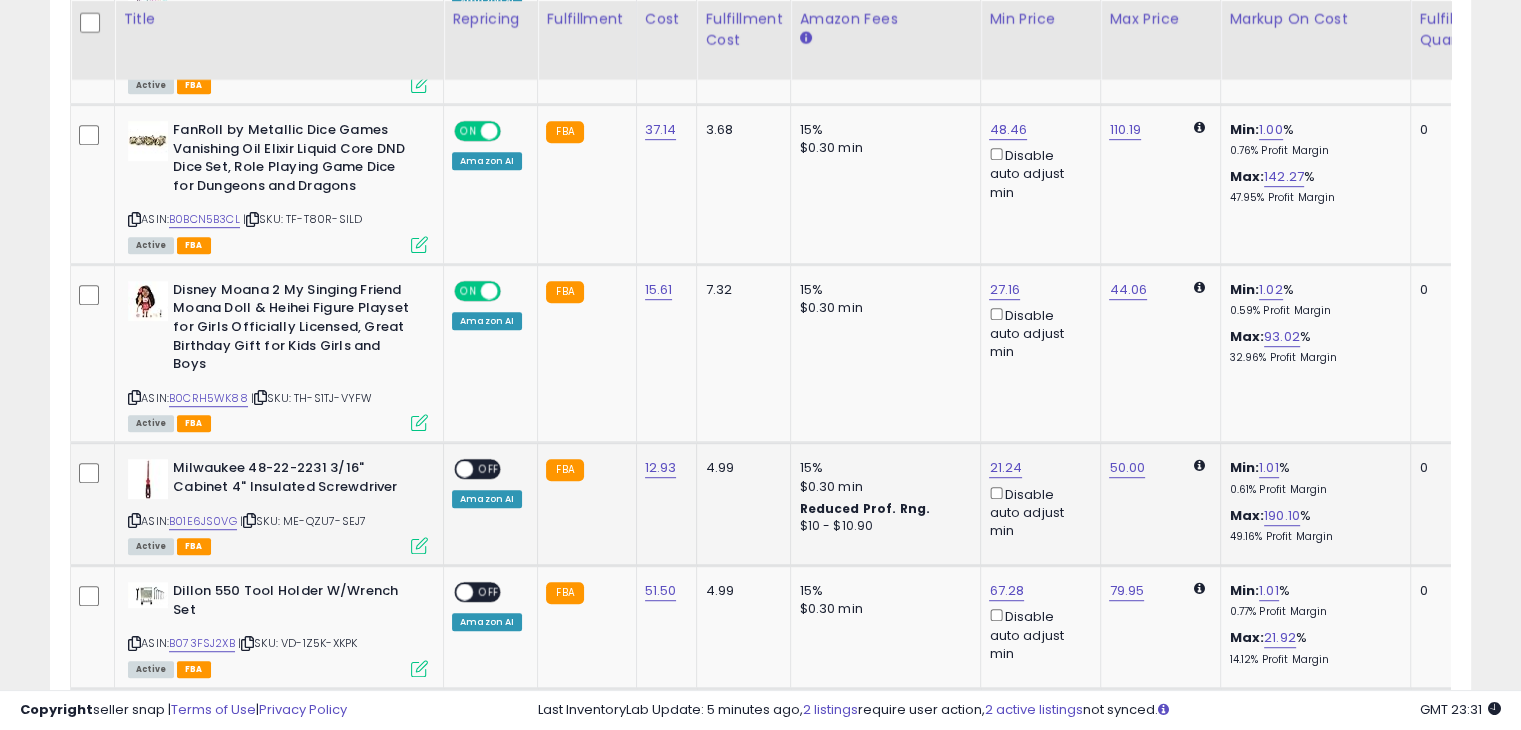 click on "OFF" at bounding box center (489, 469) 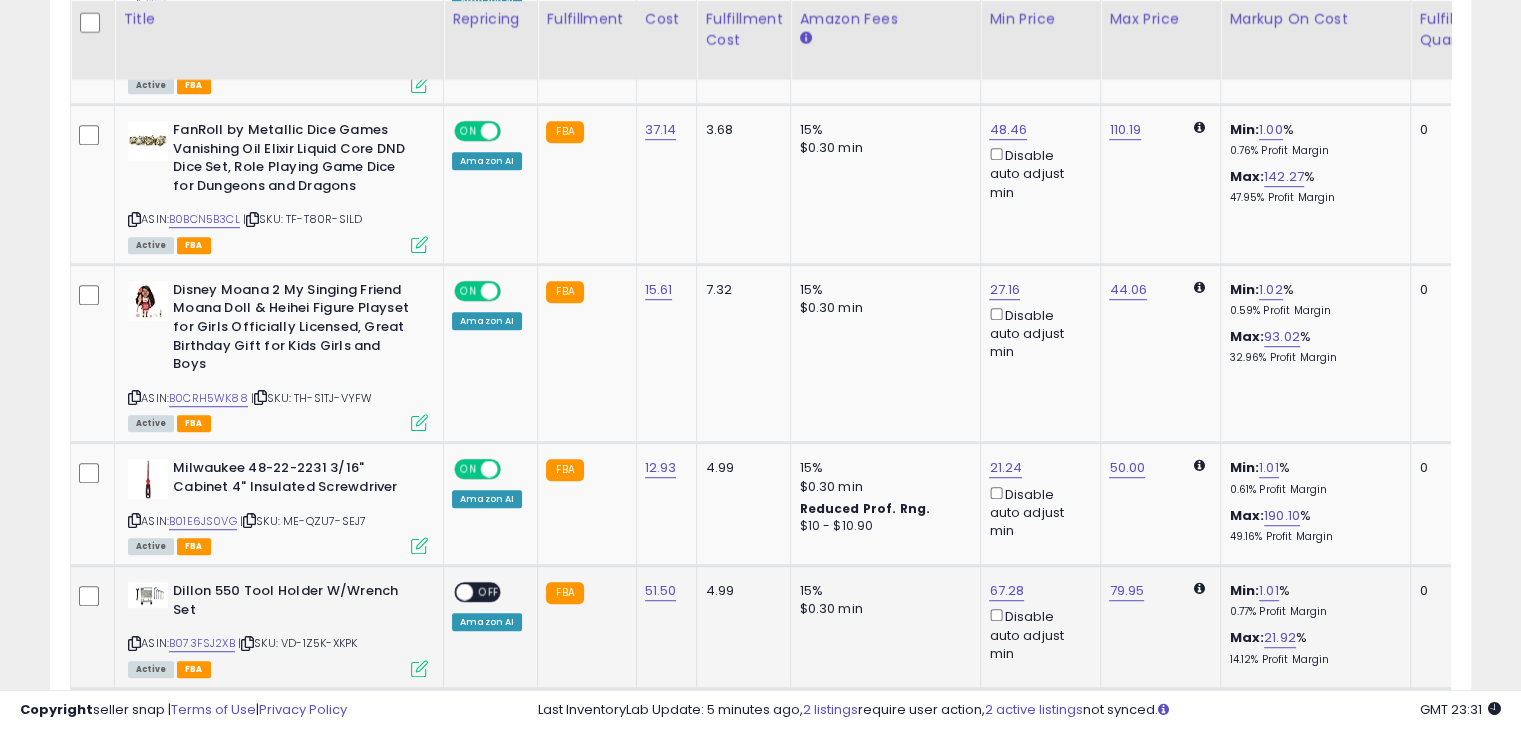 click on "OFF" at bounding box center [489, 592] 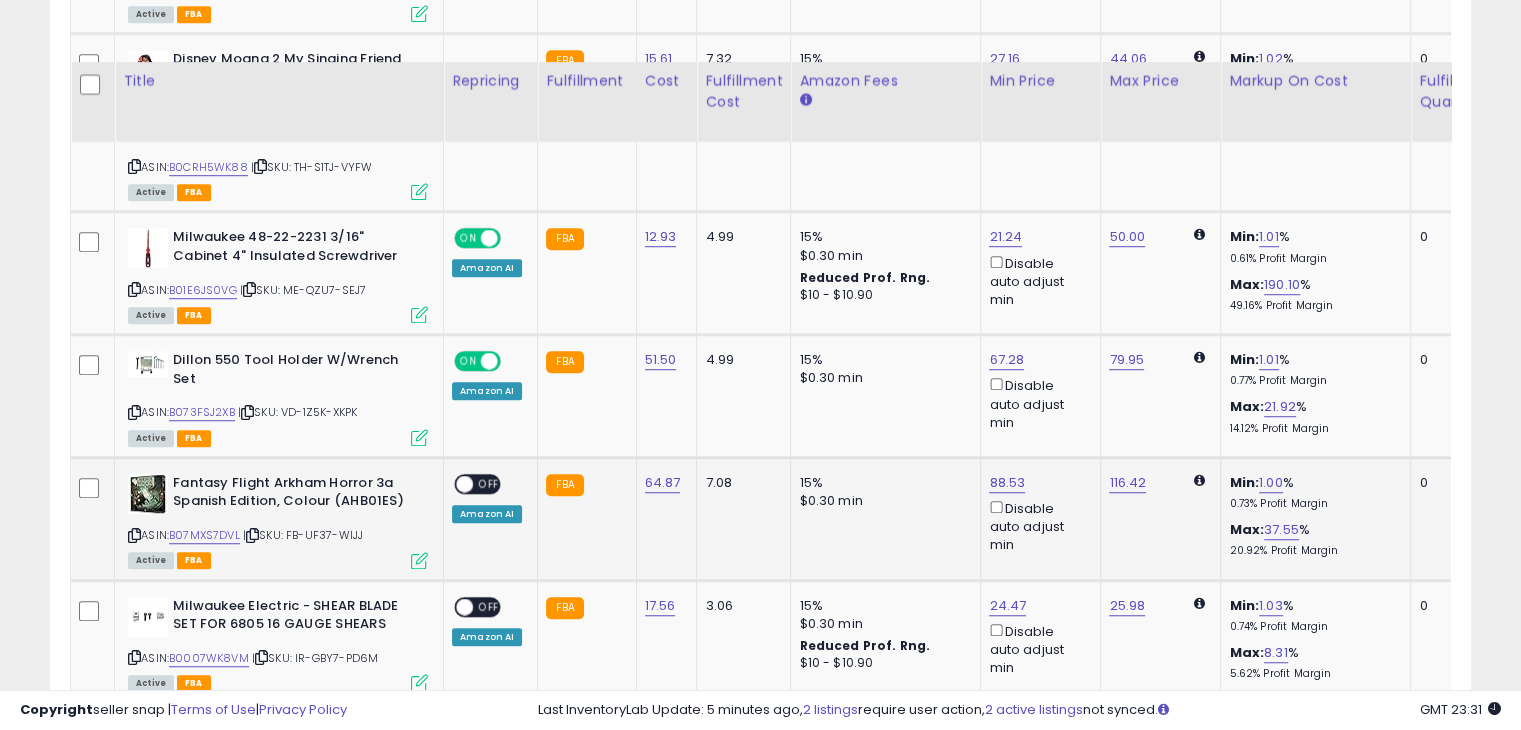 scroll, scrollTop: 1404, scrollLeft: 0, axis: vertical 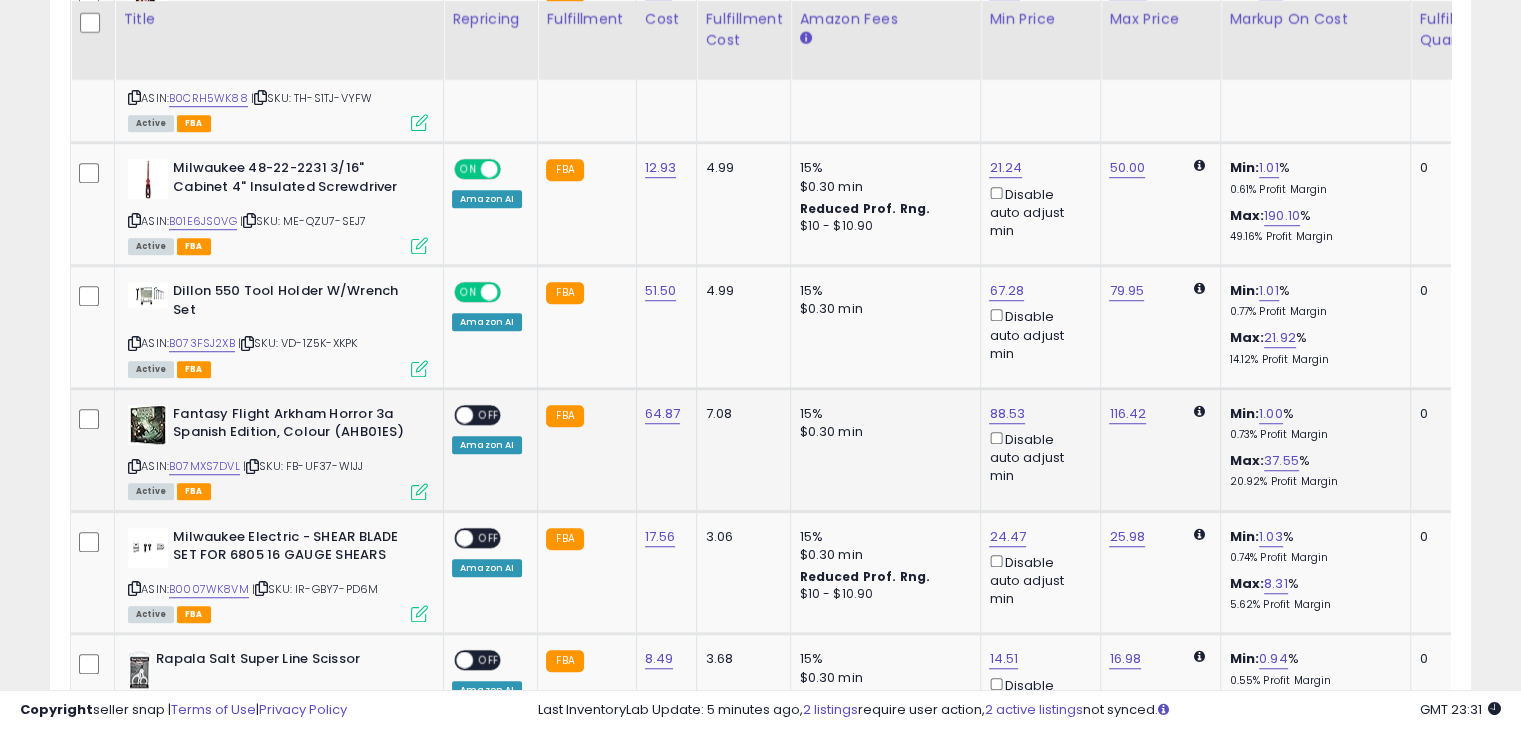 click on "OFF" at bounding box center (489, 414) 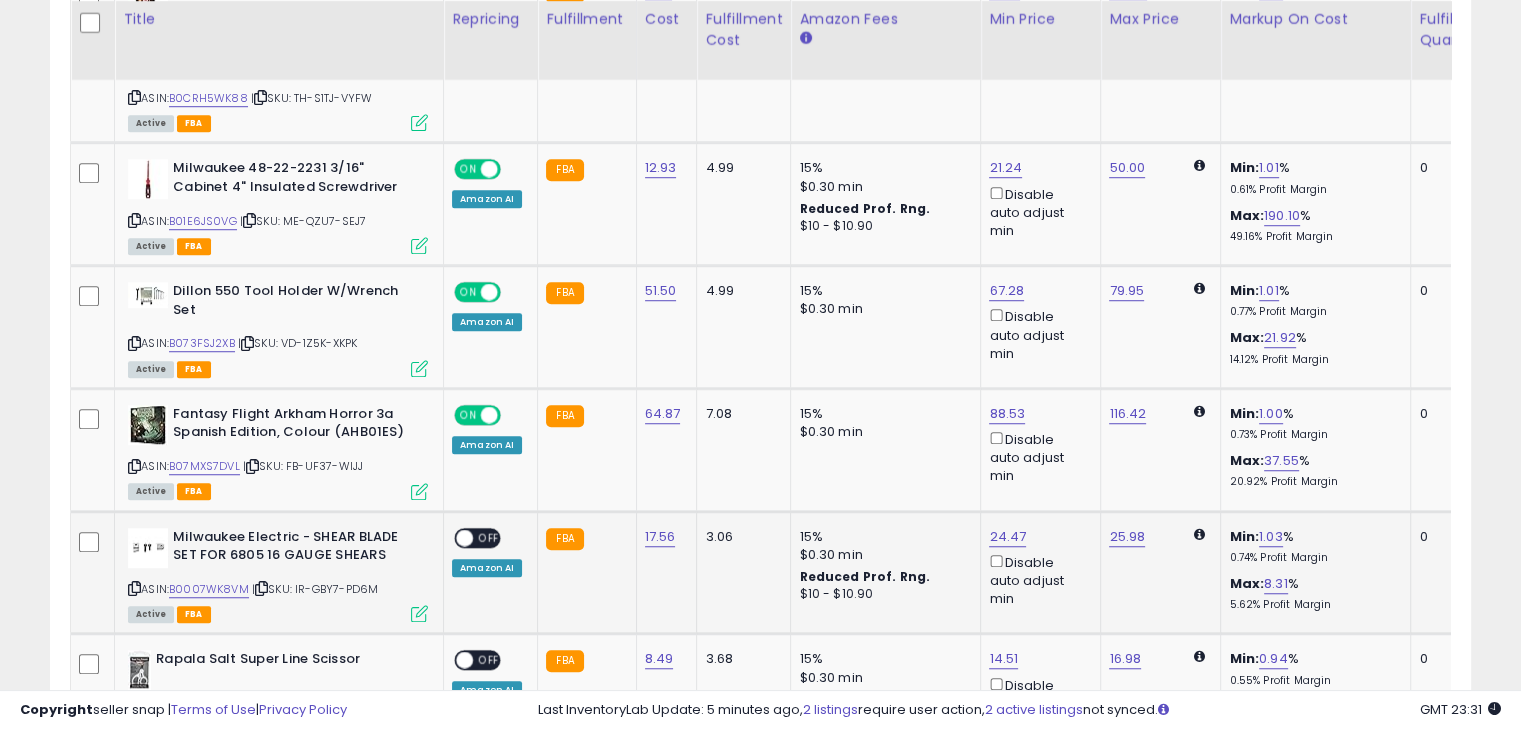 click on "OFF" at bounding box center (489, 537) 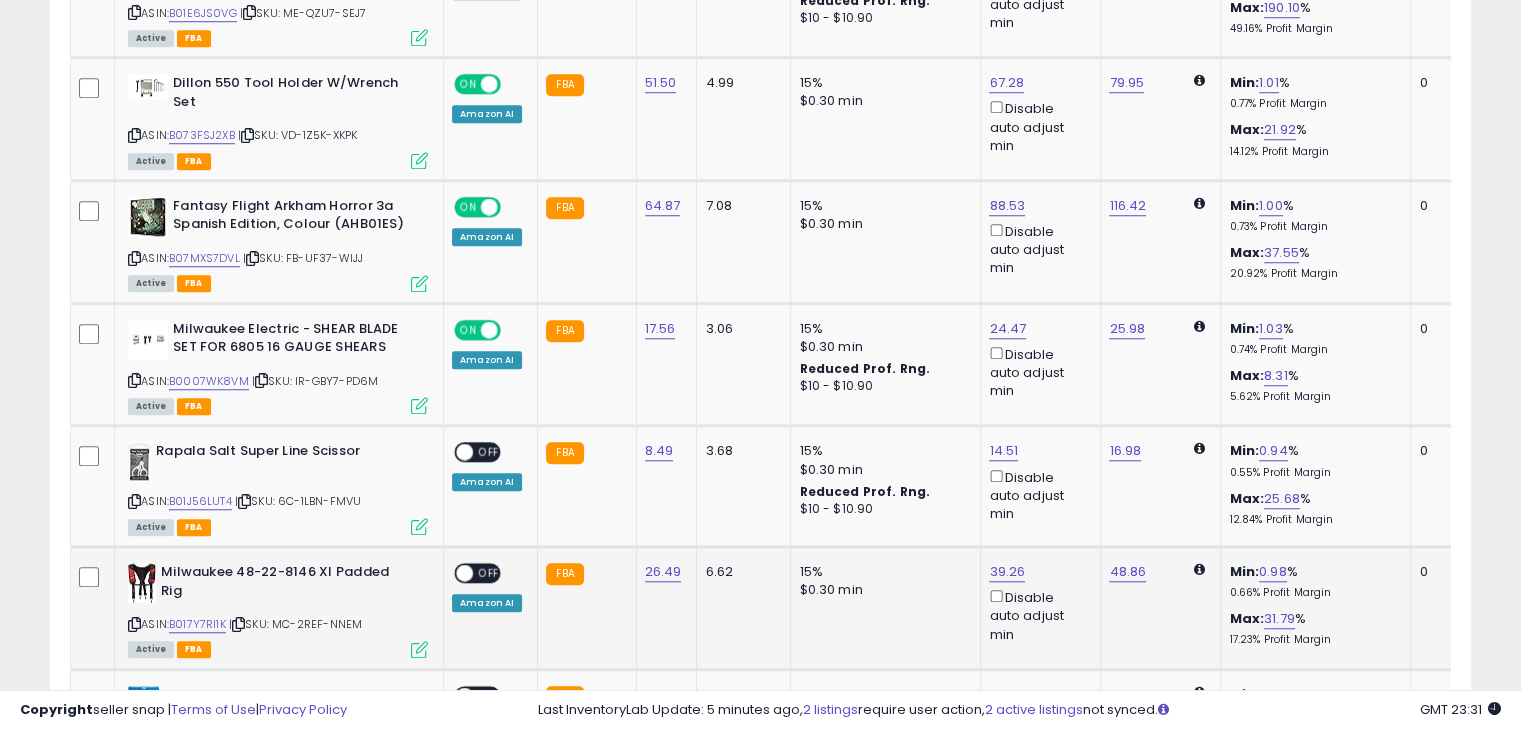 scroll, scrollTop: 1704, scrollLeft: 0, axis: vertical 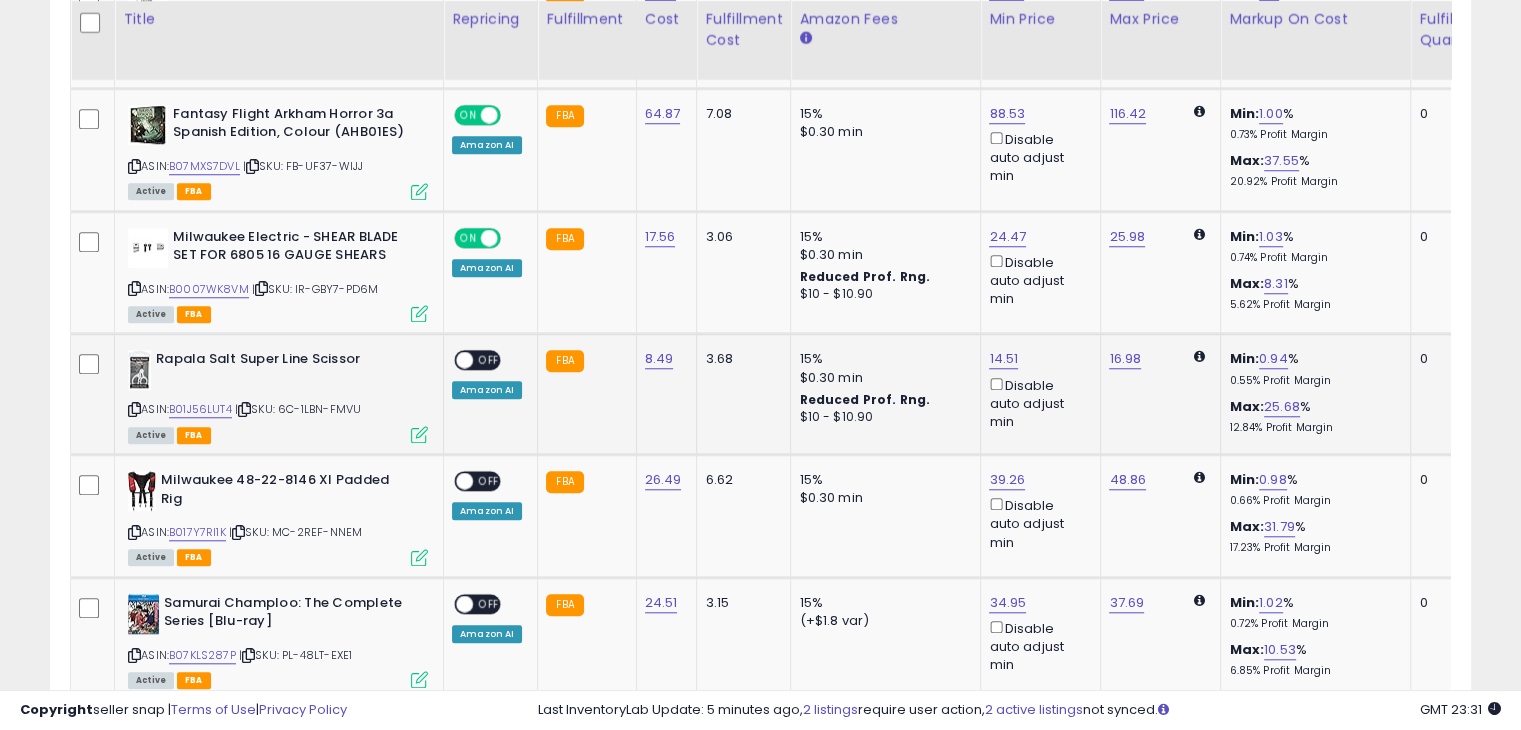 click on "OFF" at bounding box center [489, 360] 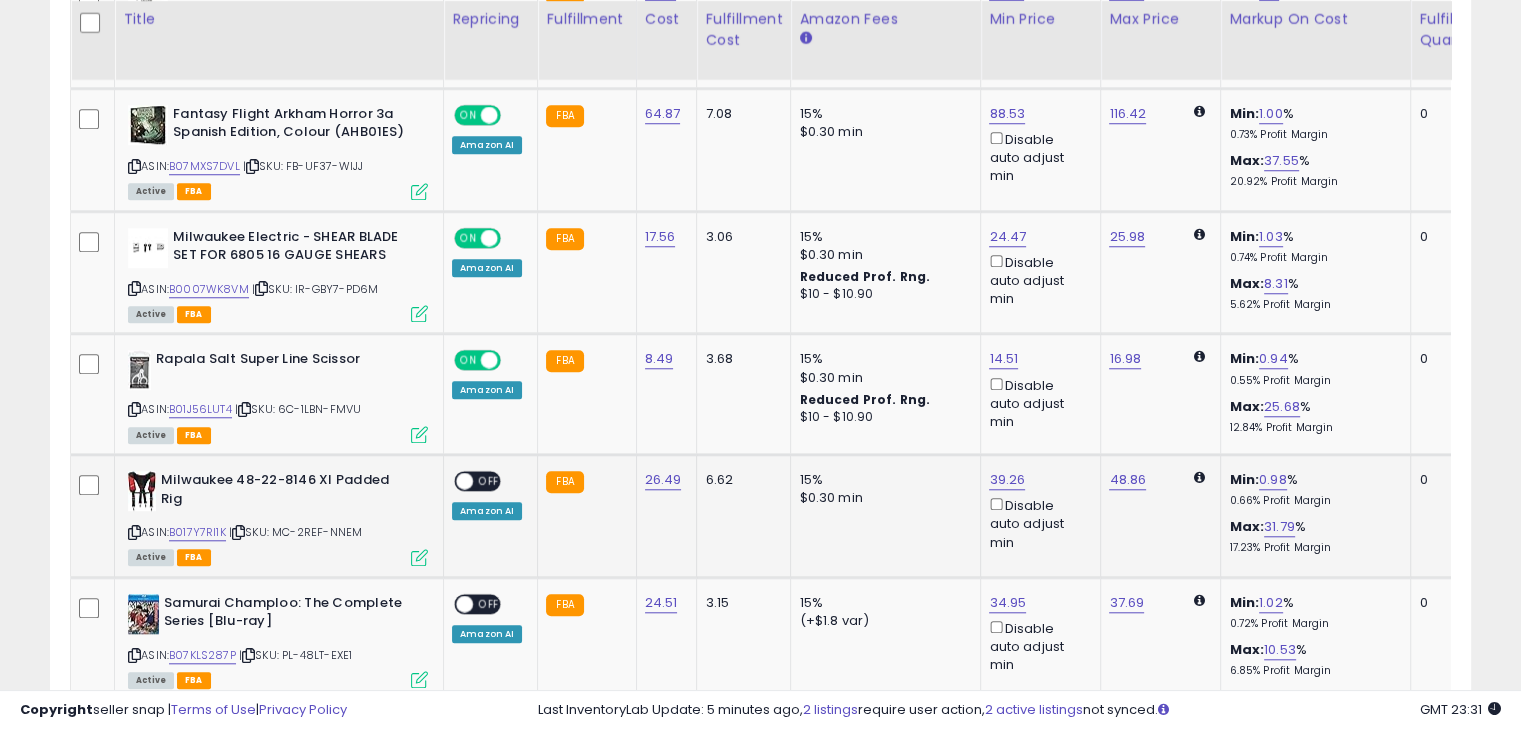 click on "OFF" at bounding box center [489, 481] 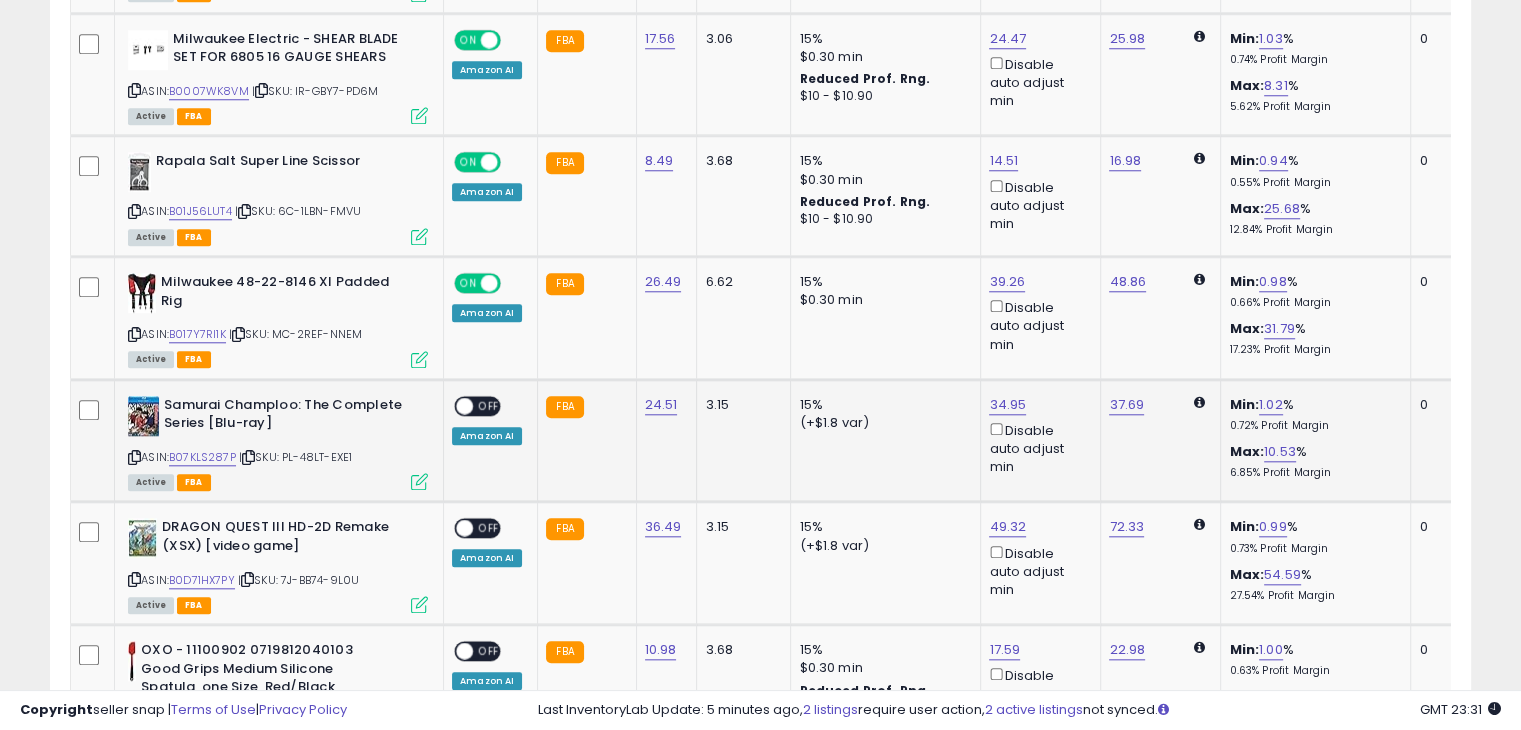scroll, scrollTop: 1904, scrollLeft: 0, axis: vertical 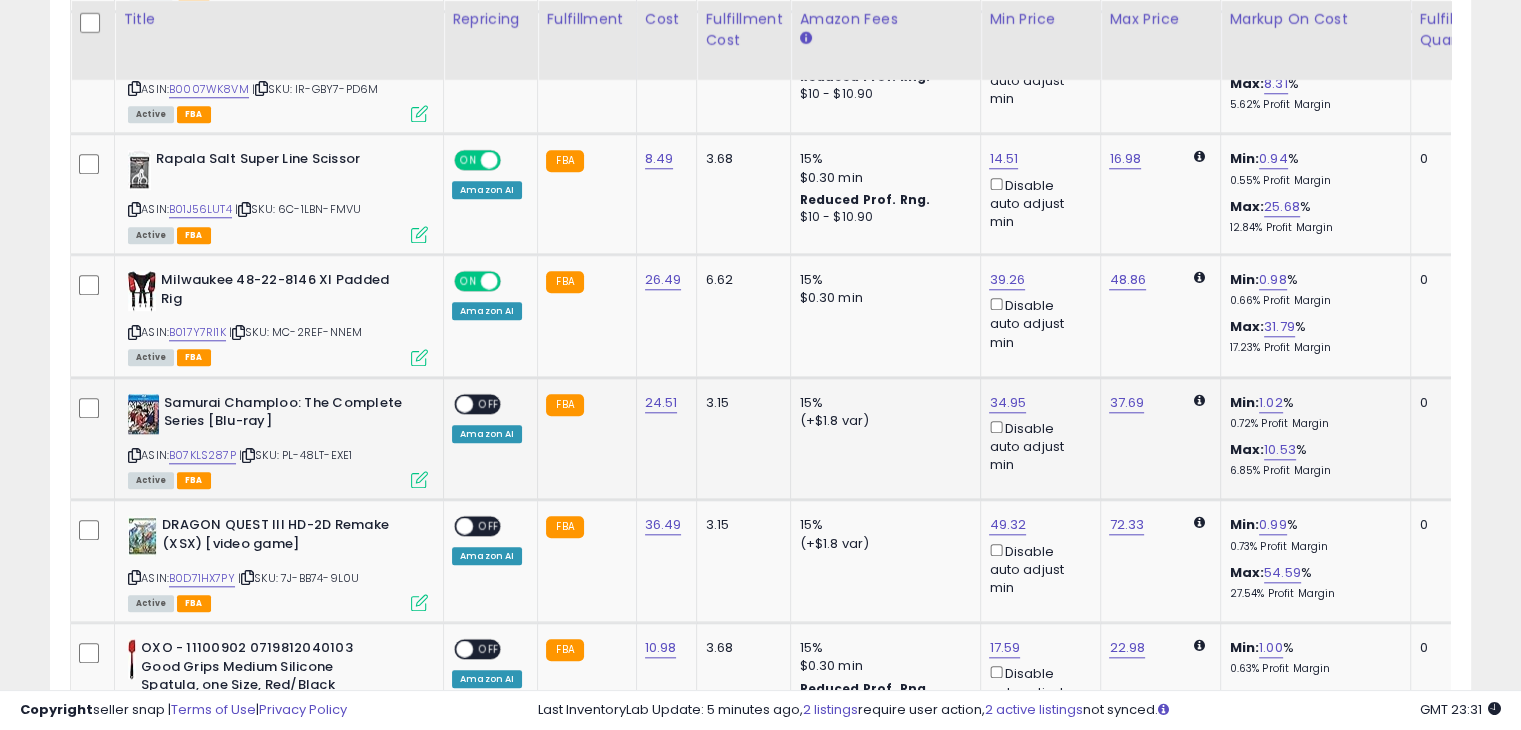 click on "OFF" at bounding box center (489, 403) 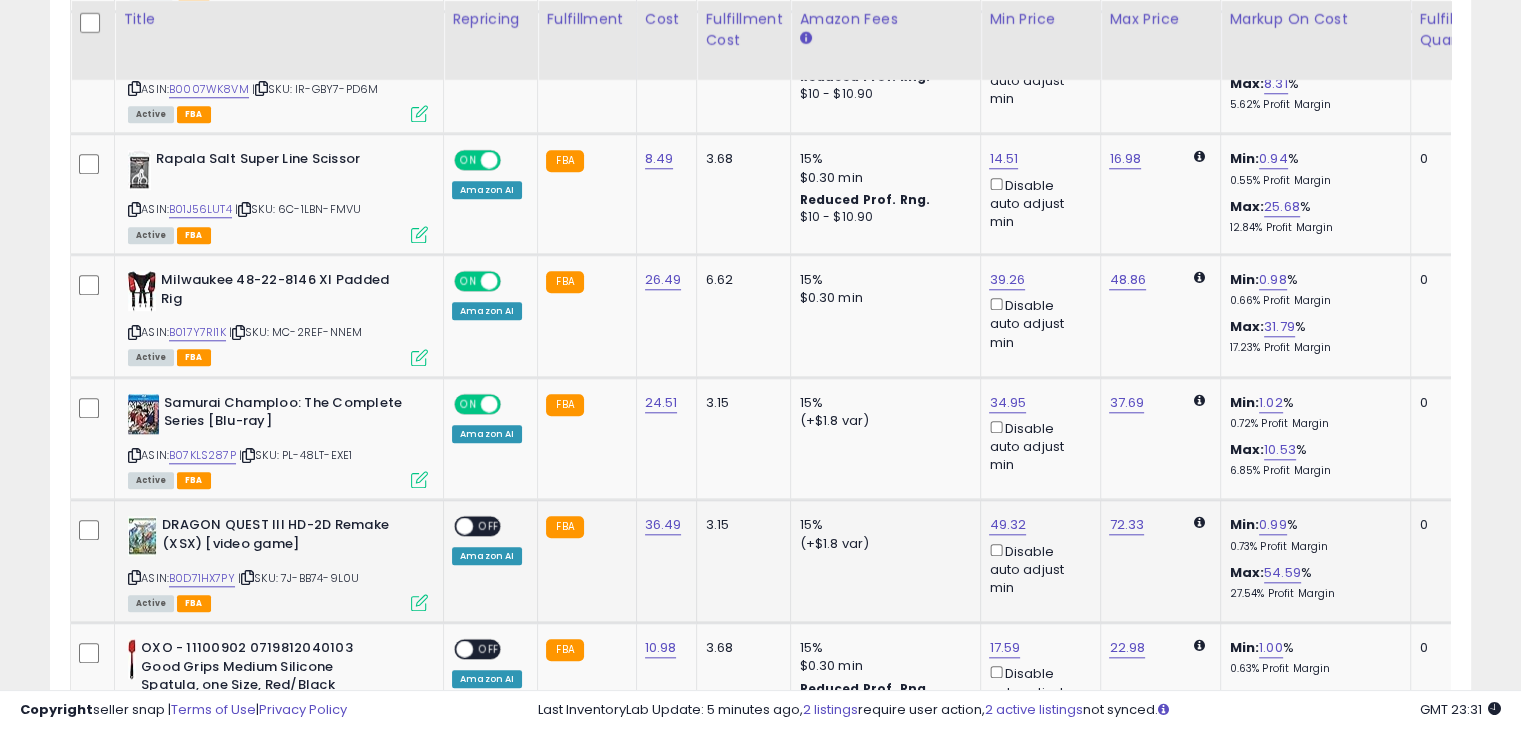 click on "OFF" at bounding box center [489, 526] 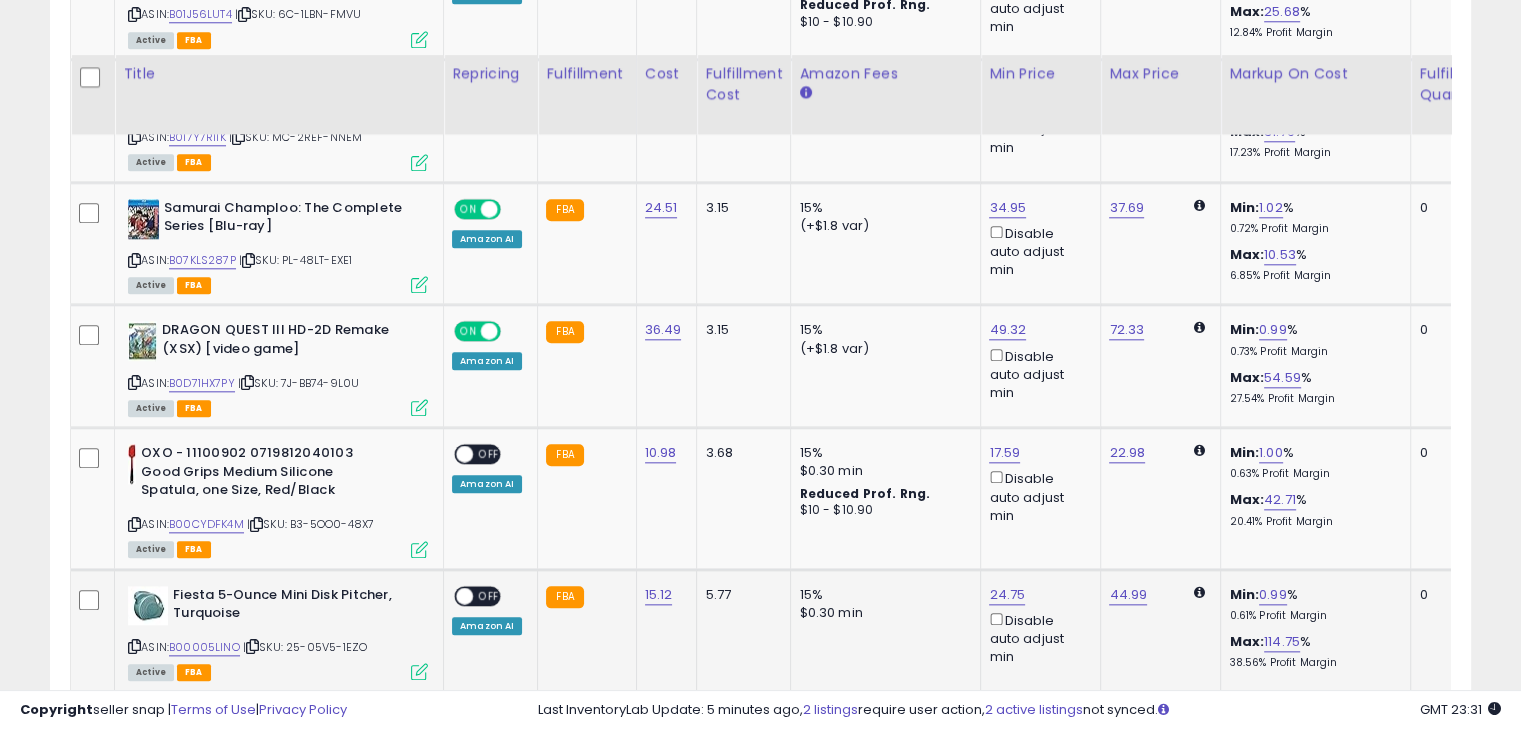 scroll, scrollTop: 2204, scrollLeft: 0, axis: vertical 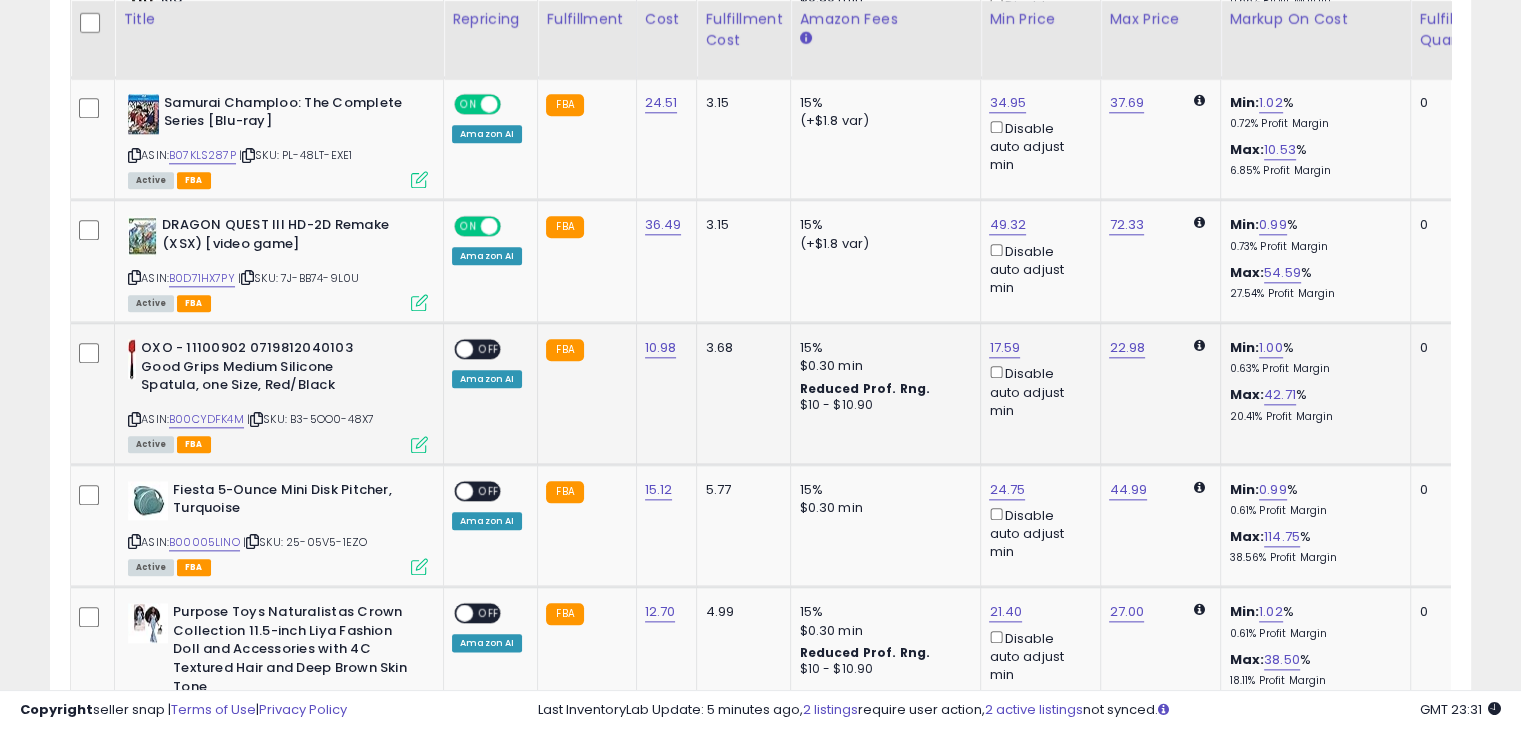 click on "OFF" at bounding box center (489, 349) 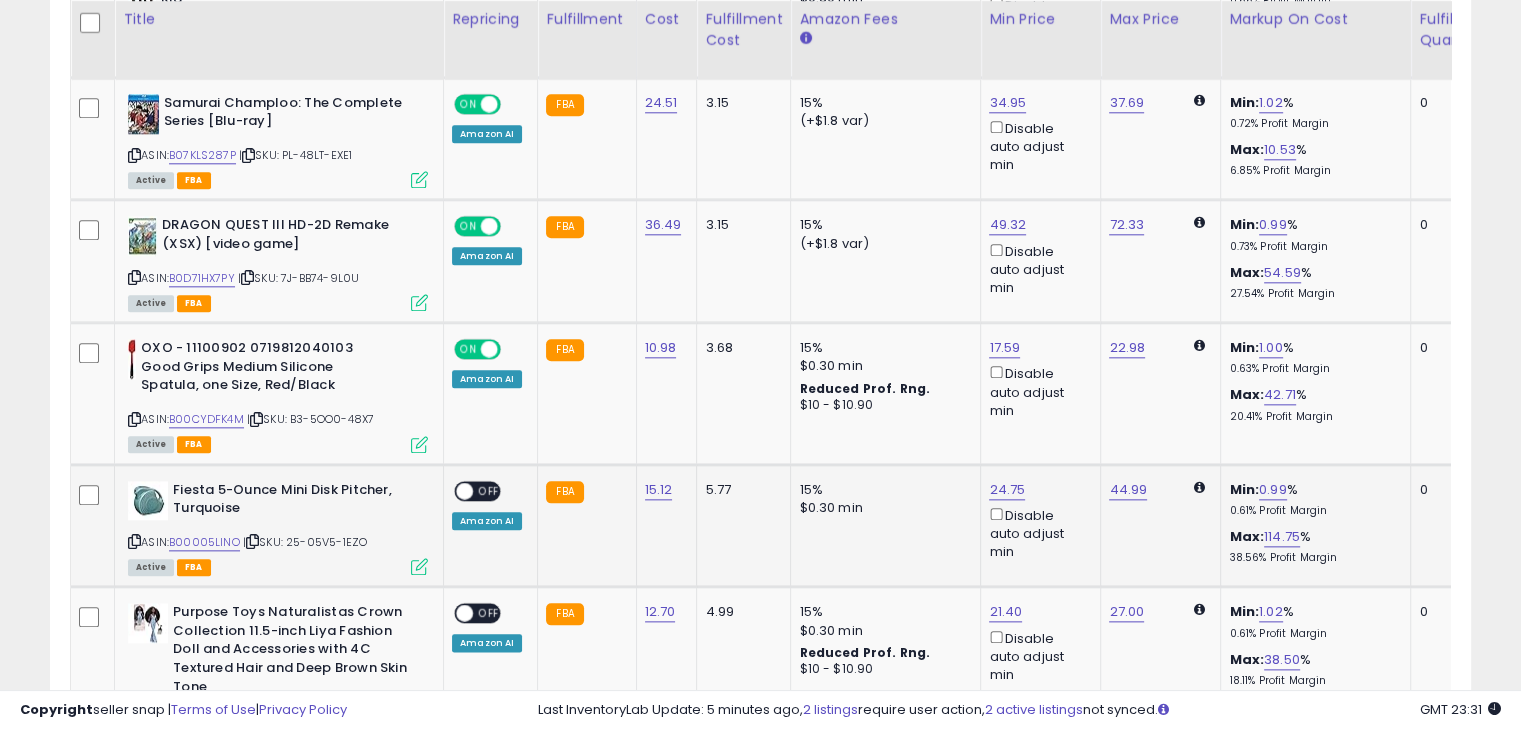 click on "OFF" at bounding box center (489, 490) 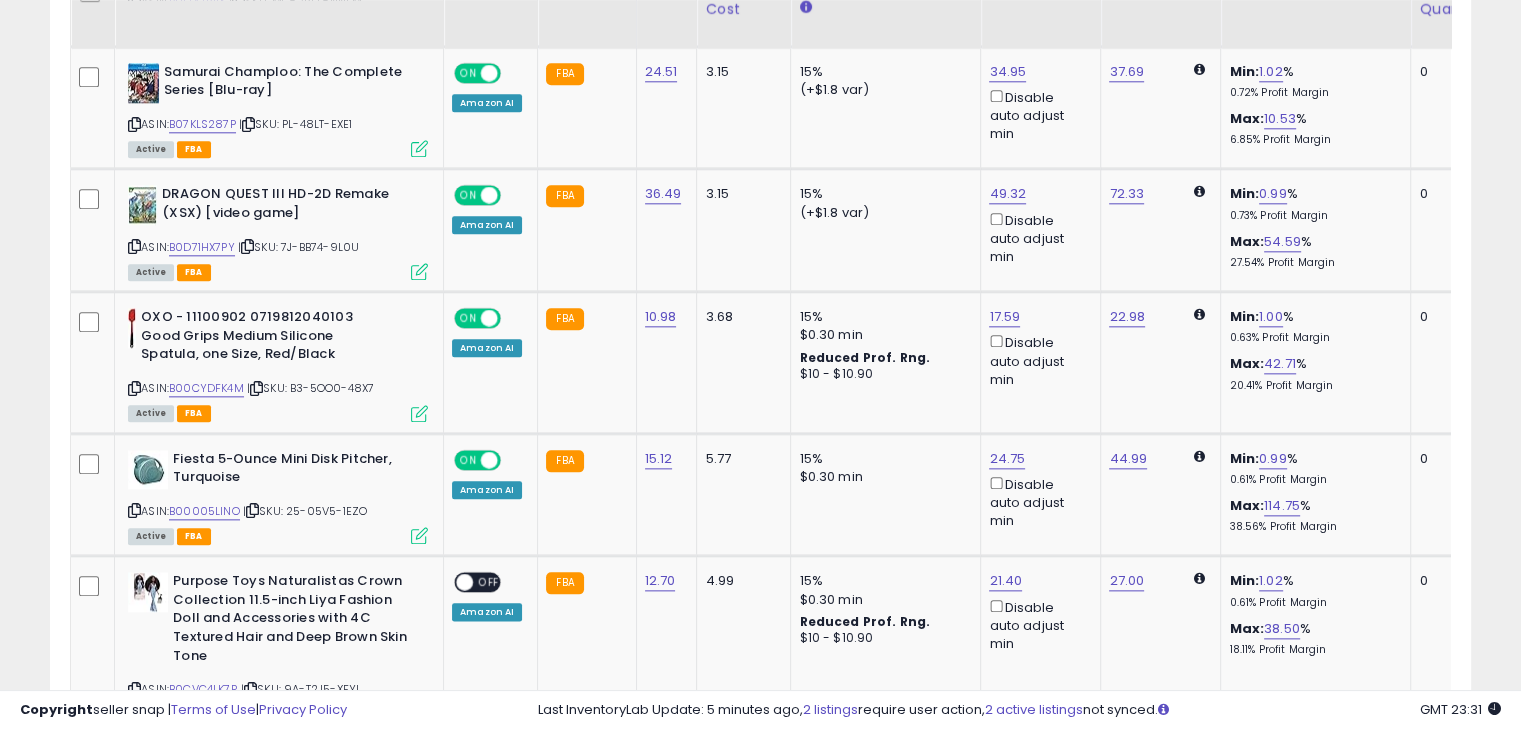 scroll, scrollTop: 2504, scrollLeft: 0, axis: vertical 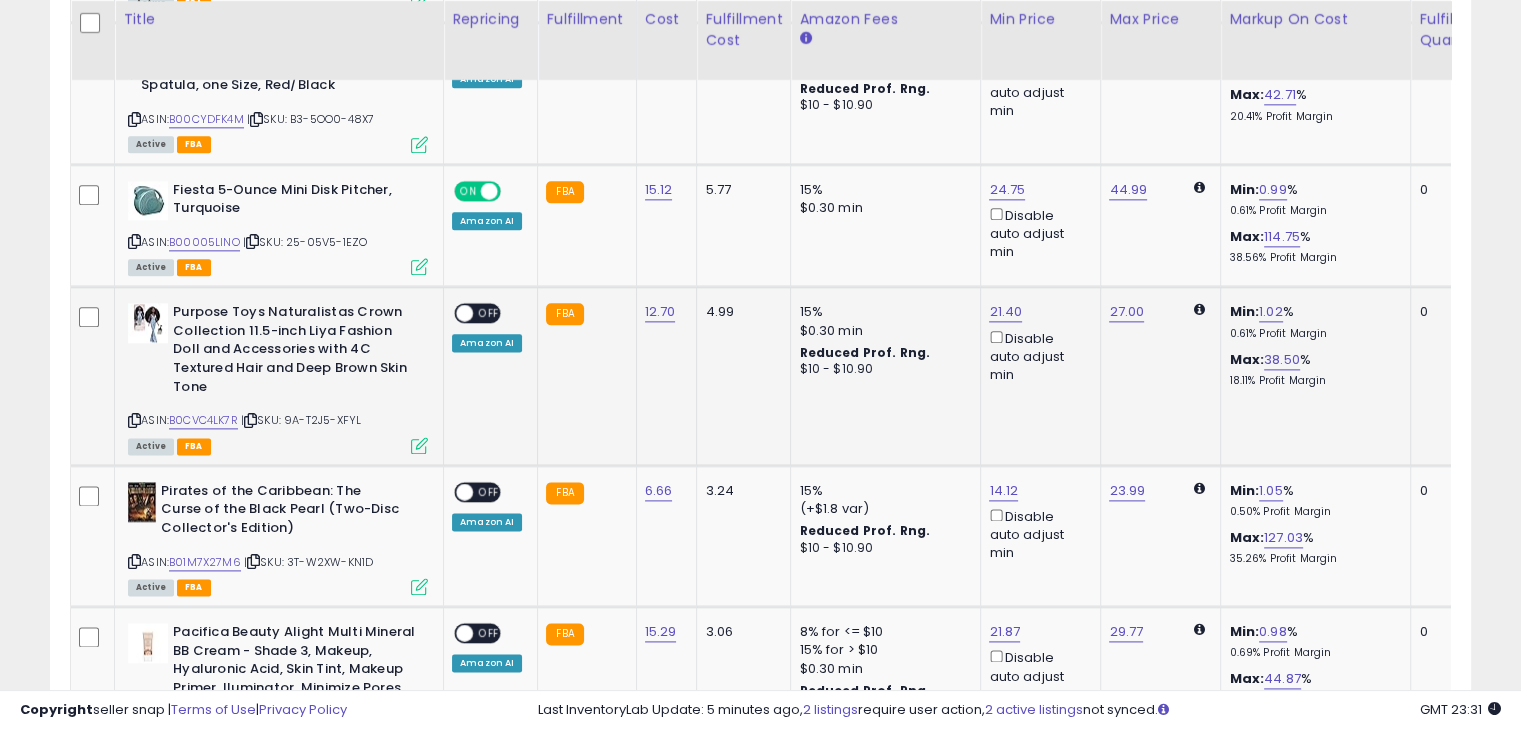 click on "OFF" at bounding box center [489, 313] 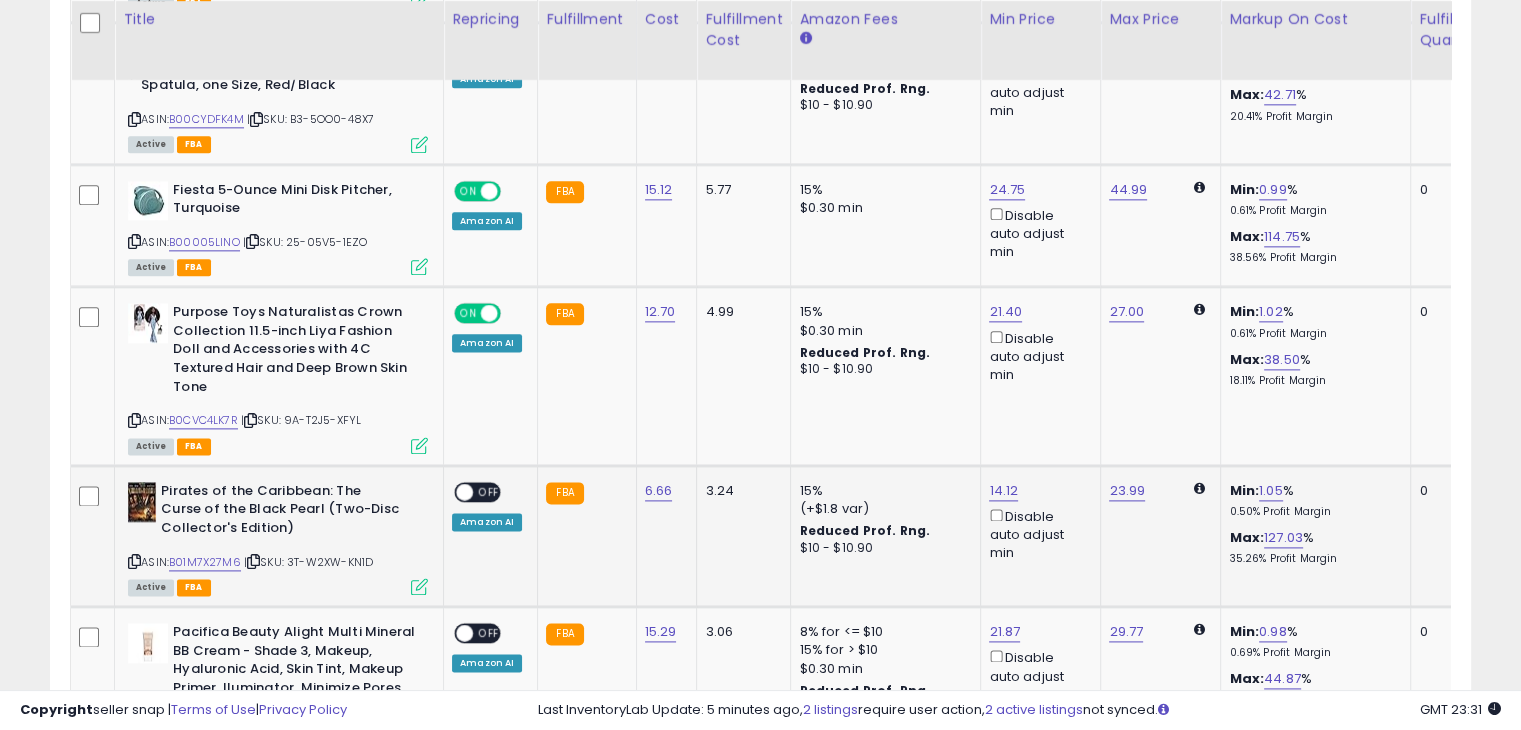 click on "OFF" at bounding box center (489, 491) 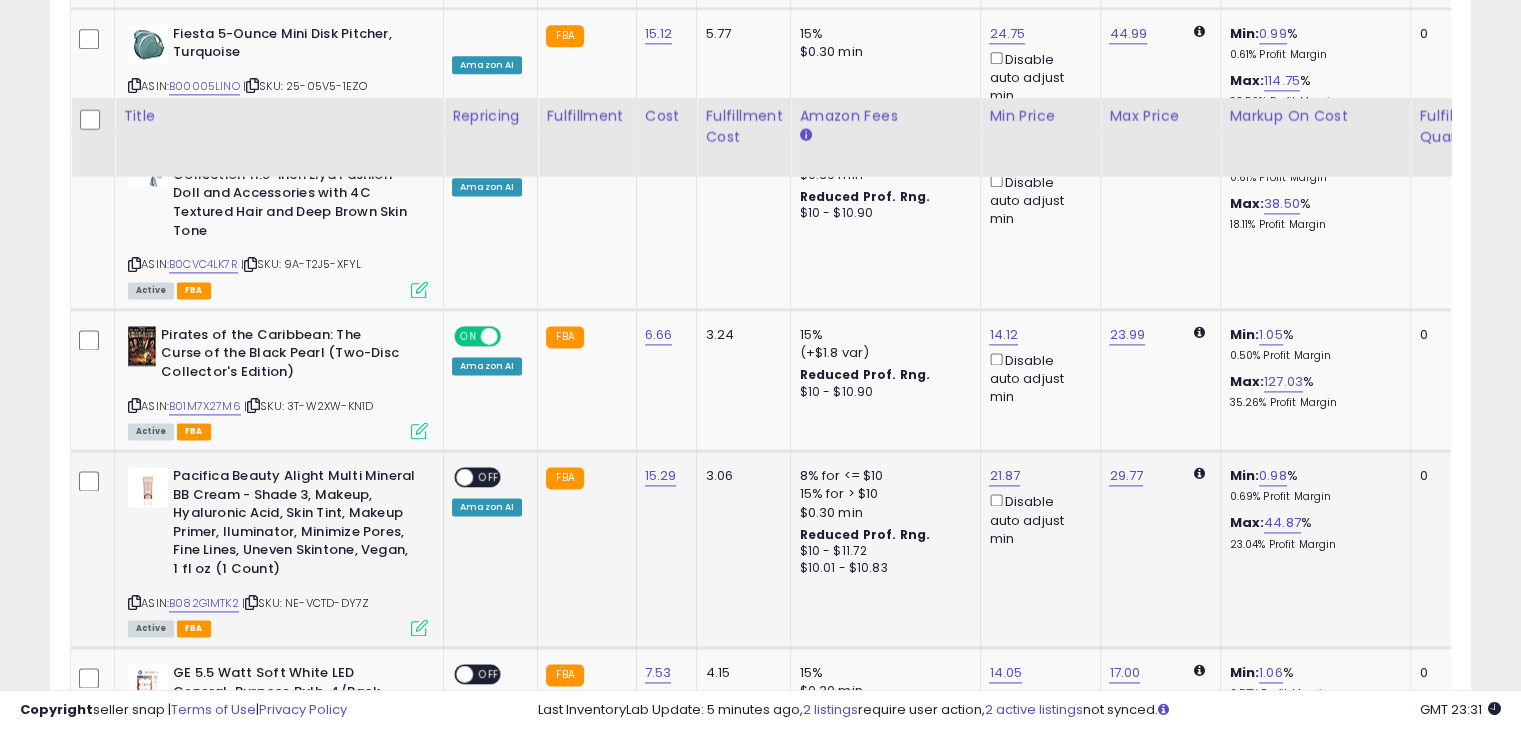 scroll, scrollTop: 2804, scrollLeft: 0, axis: vertical 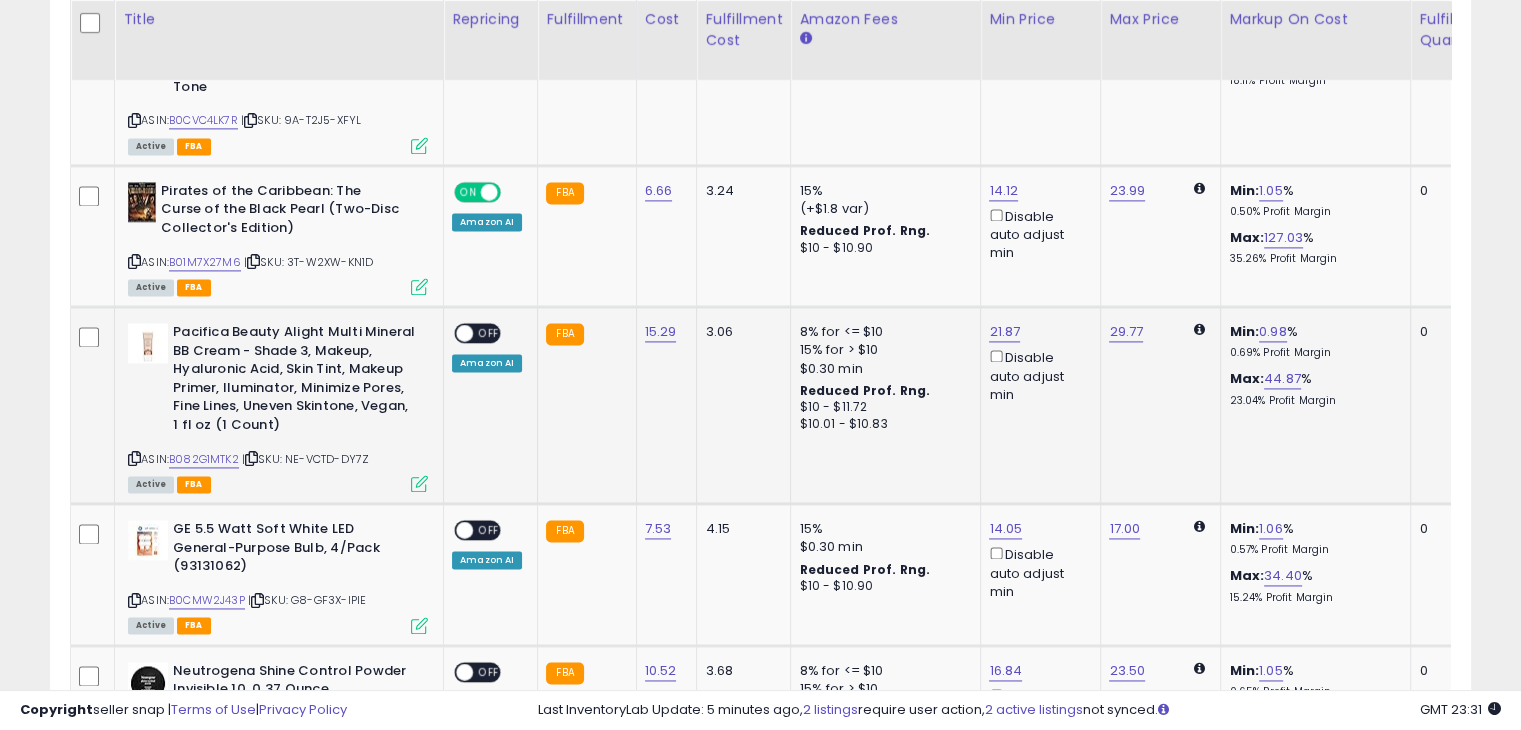 click on "OFF" at bounding box center [489, 333] 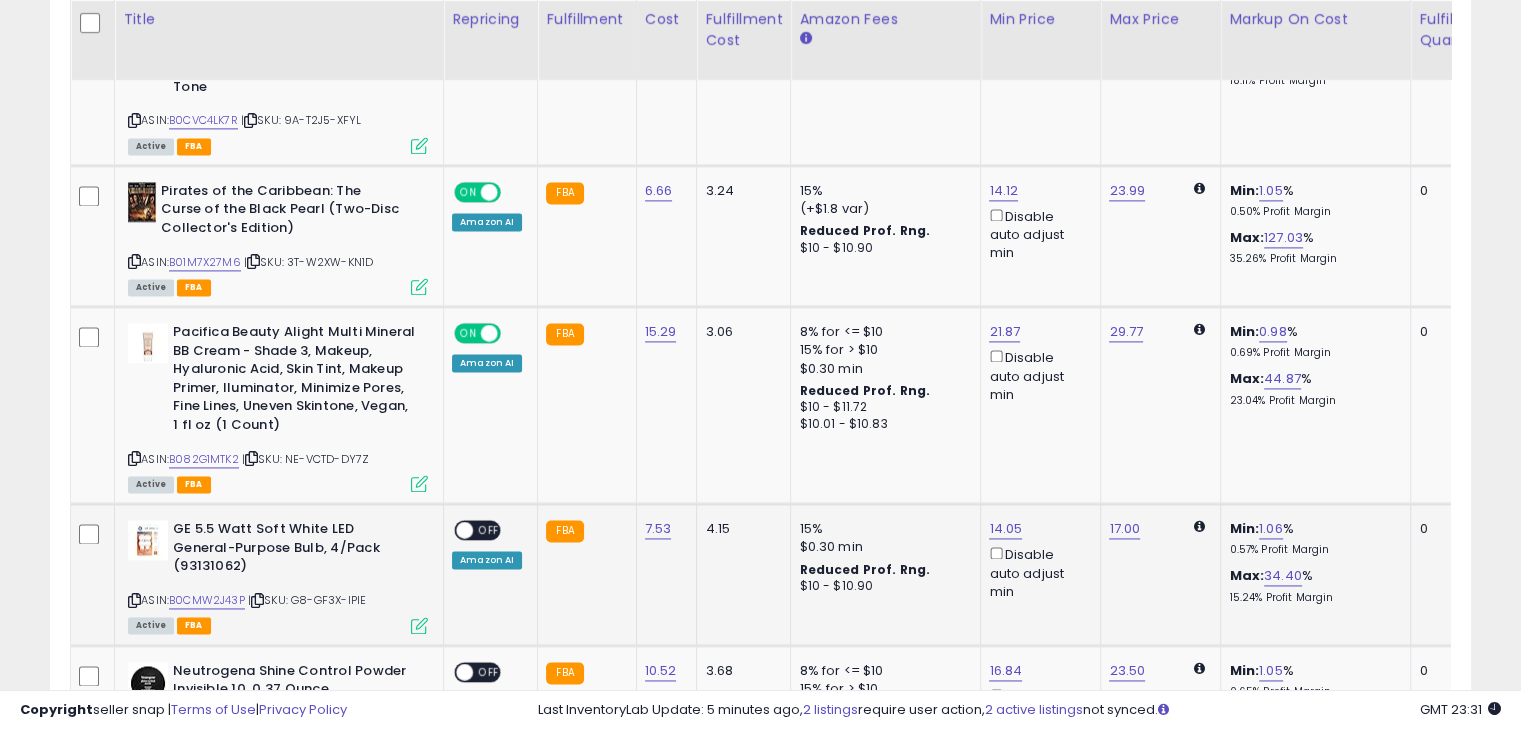 click on "OFF" at bounding box center (489, 530) 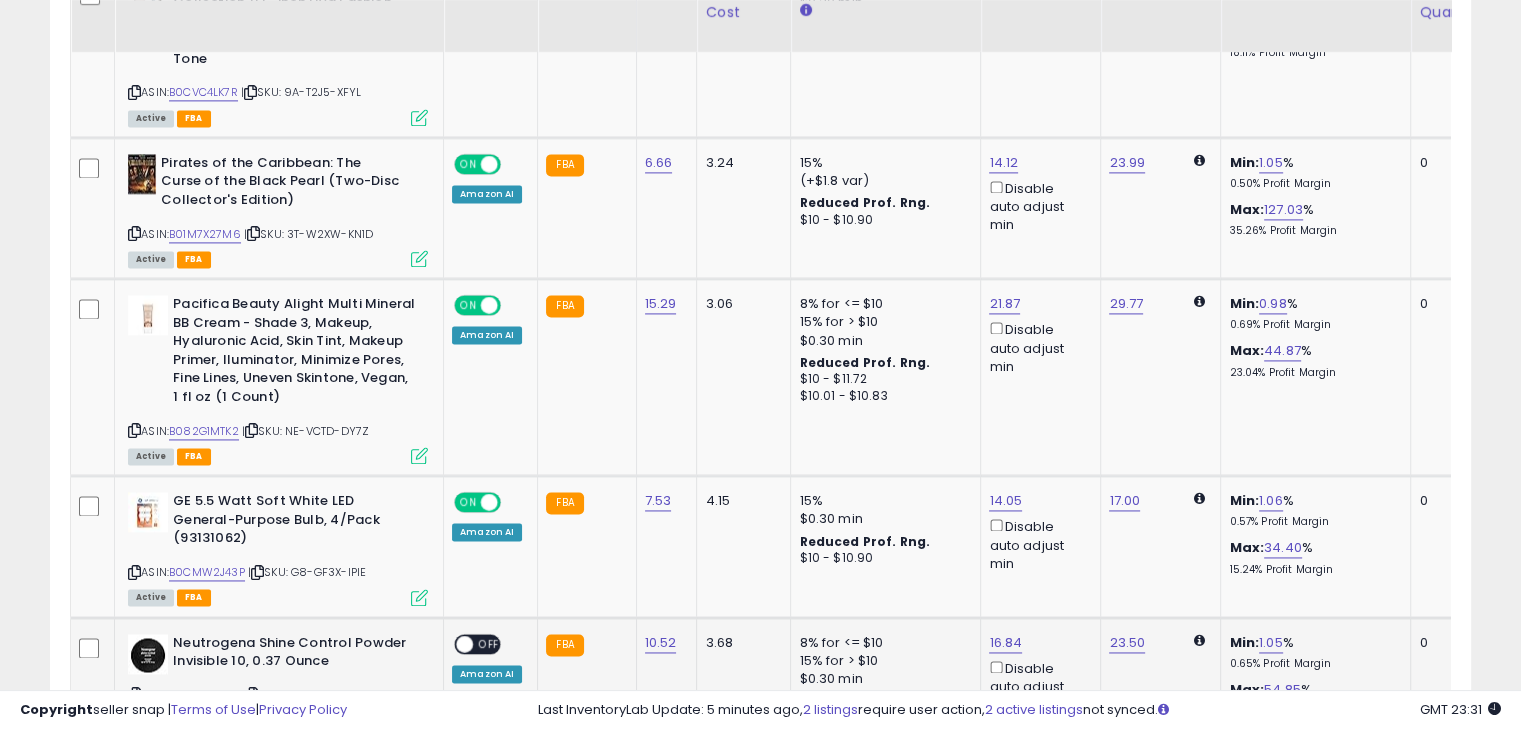 scroll, scrollTop: 3004, scrollLeft: 0, axis: vertical 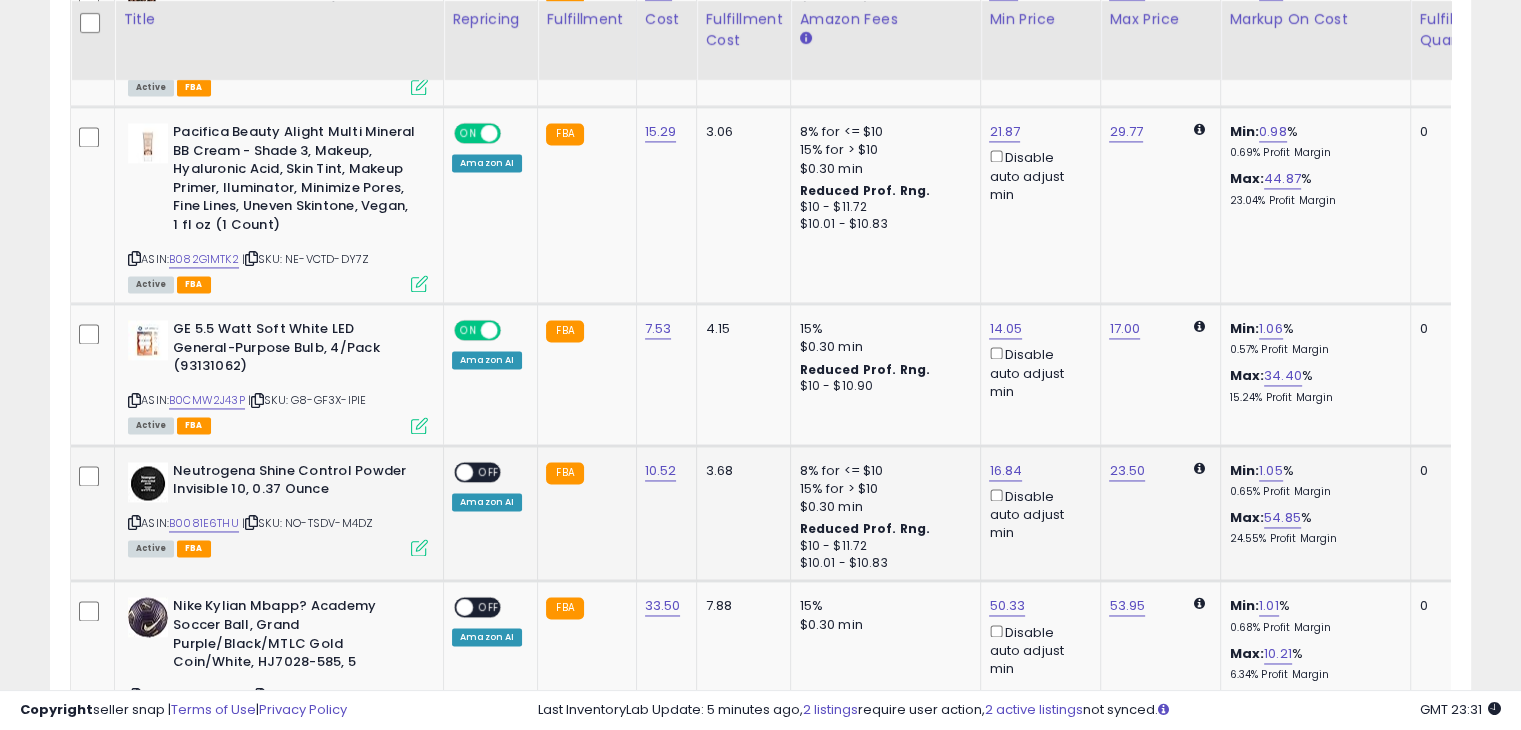 click on "OFF" at bounding box center [489, 471] 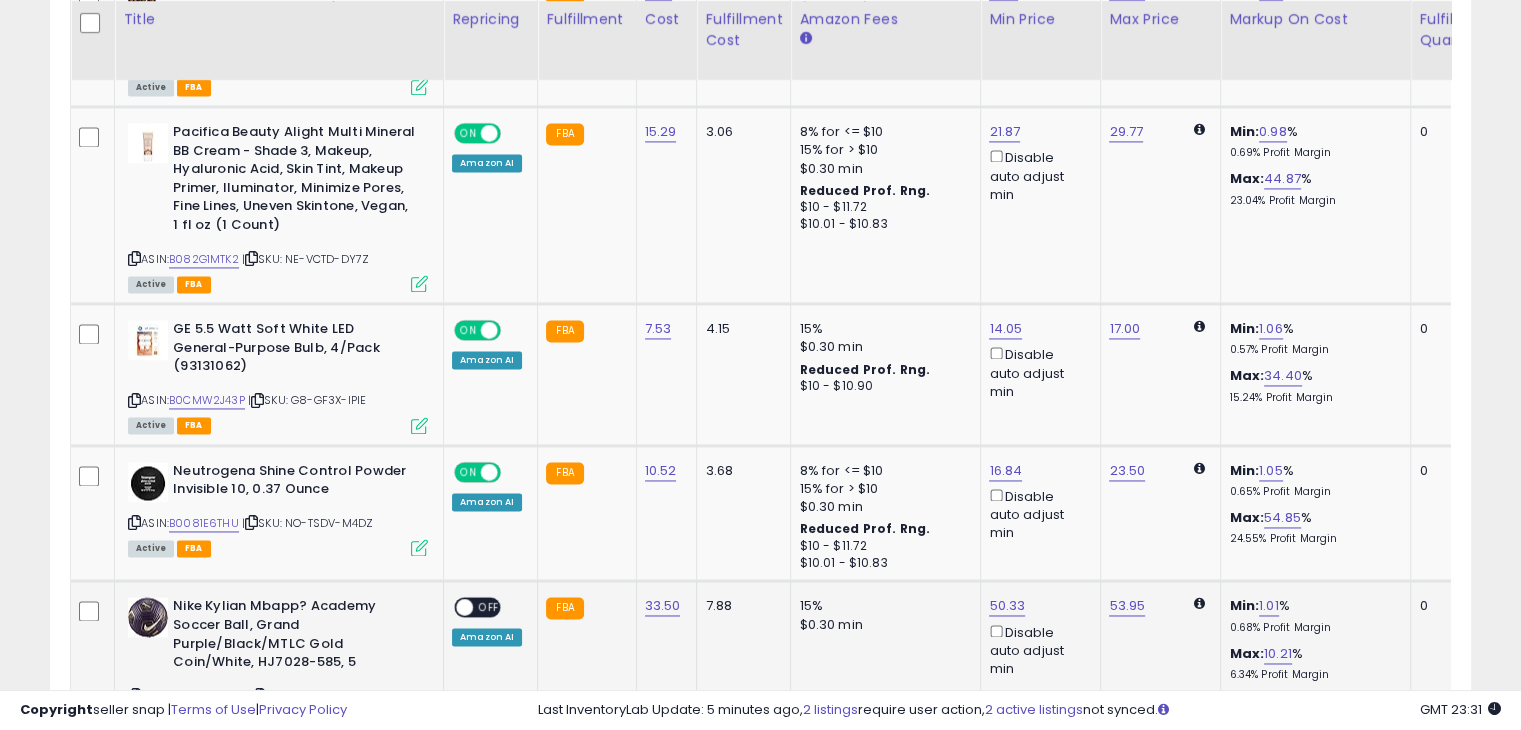 click on "OFF" at bounding box center (489, 607) 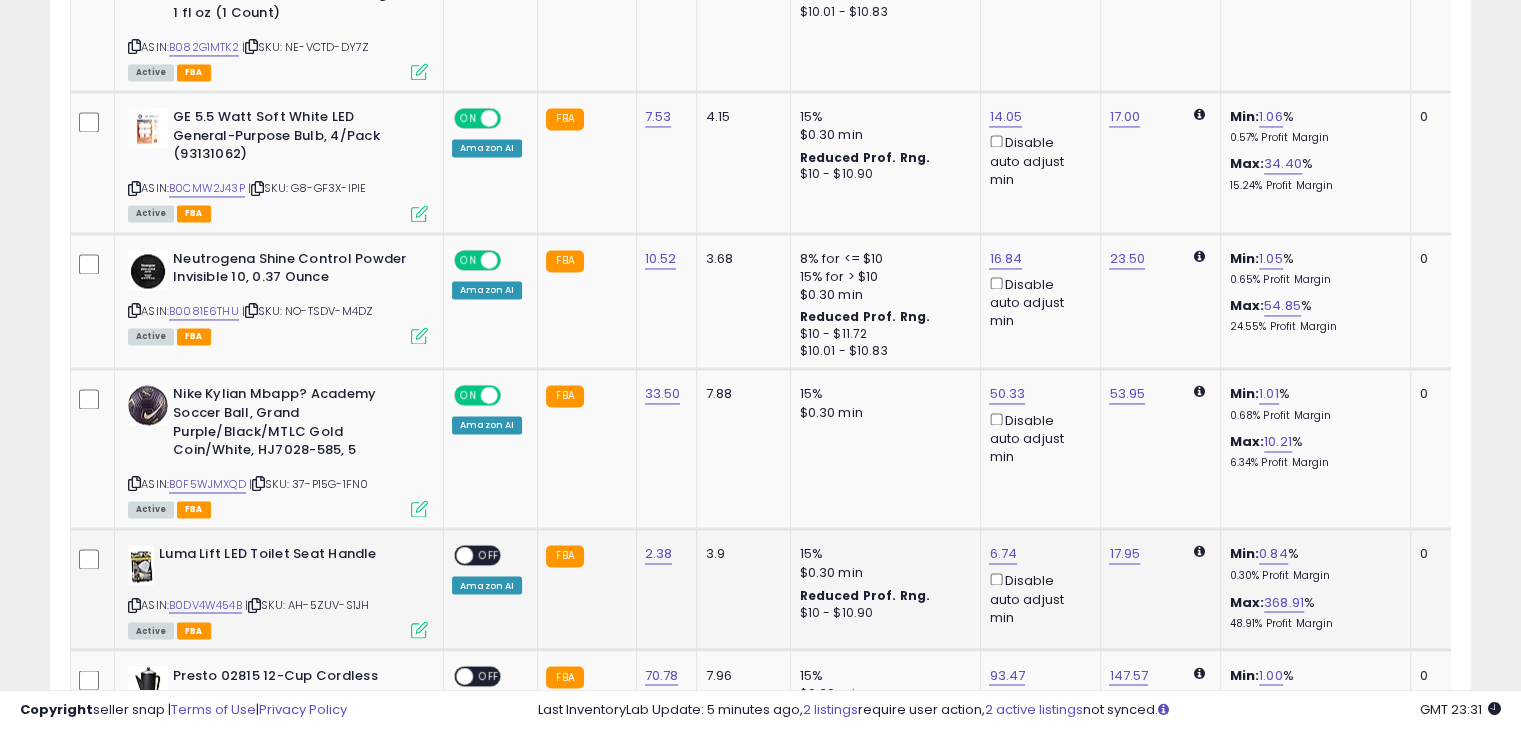 scroll, scrollTop: 3304, scrollLeft: 0, axis: vertical 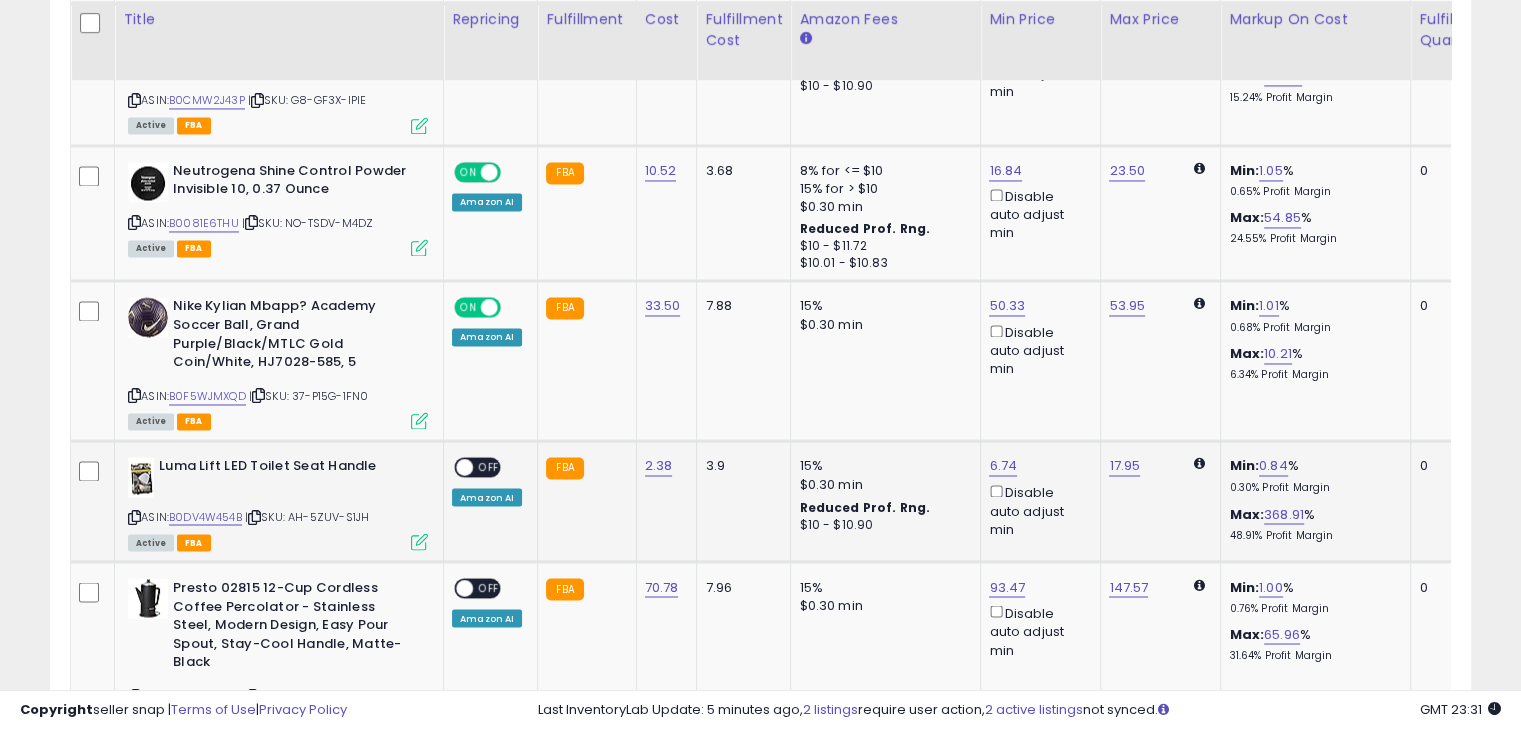 click on "OFF" at bounding box center (489, 467) 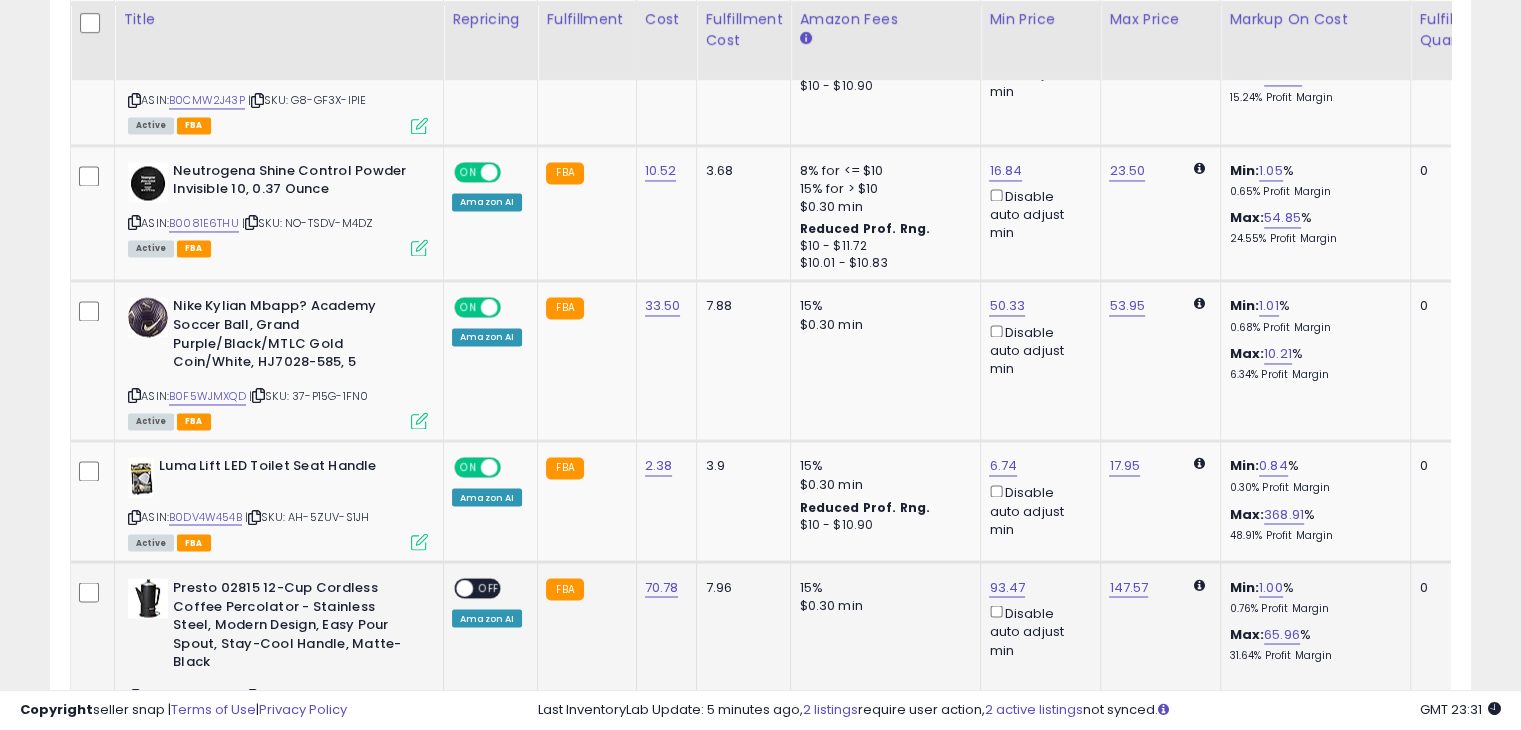 click on "OFF" at bounding box center (489, 588) 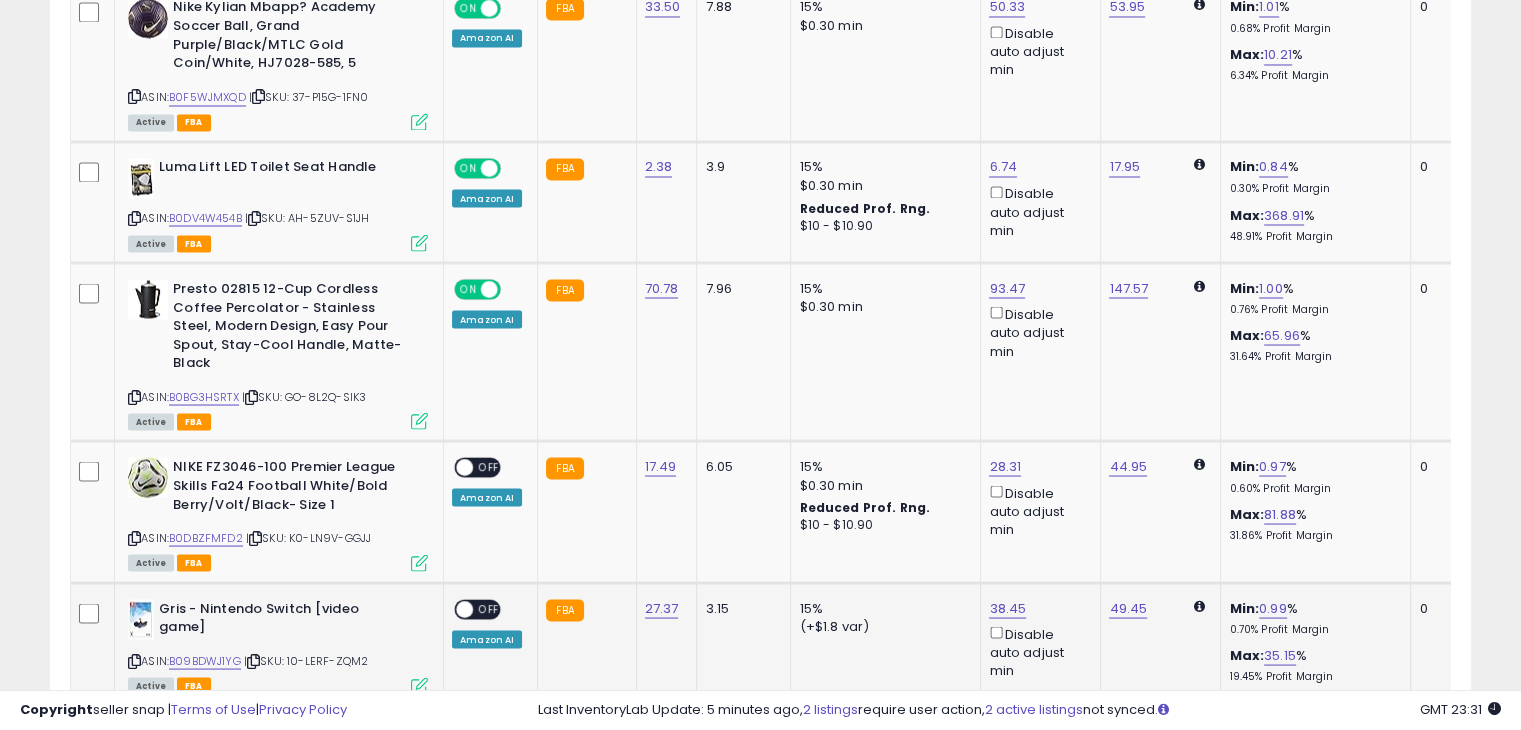 scroll, scrollTop: 3604, scrollLeft: 0, axis: vertical 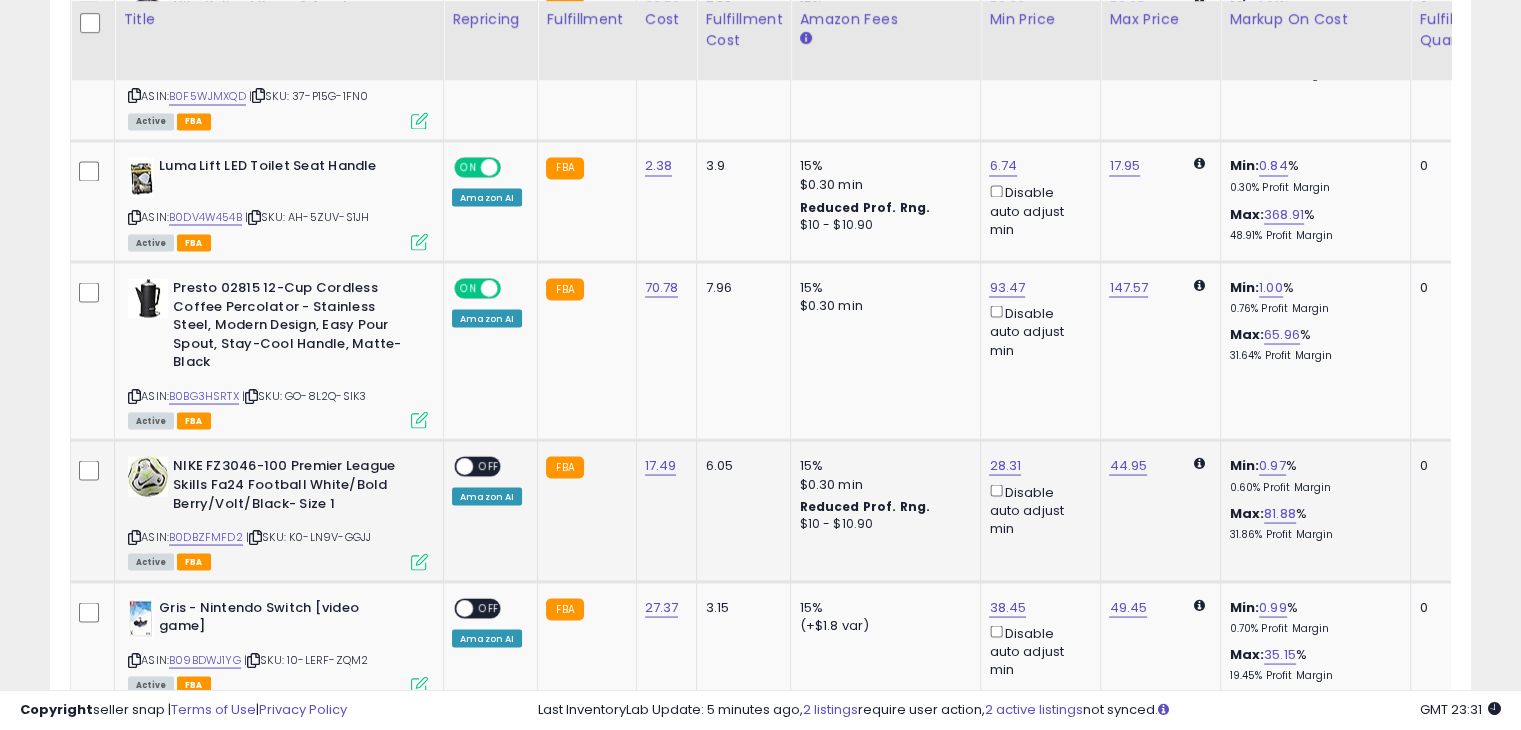 click on "OFF" at bounding box center (489, 466) 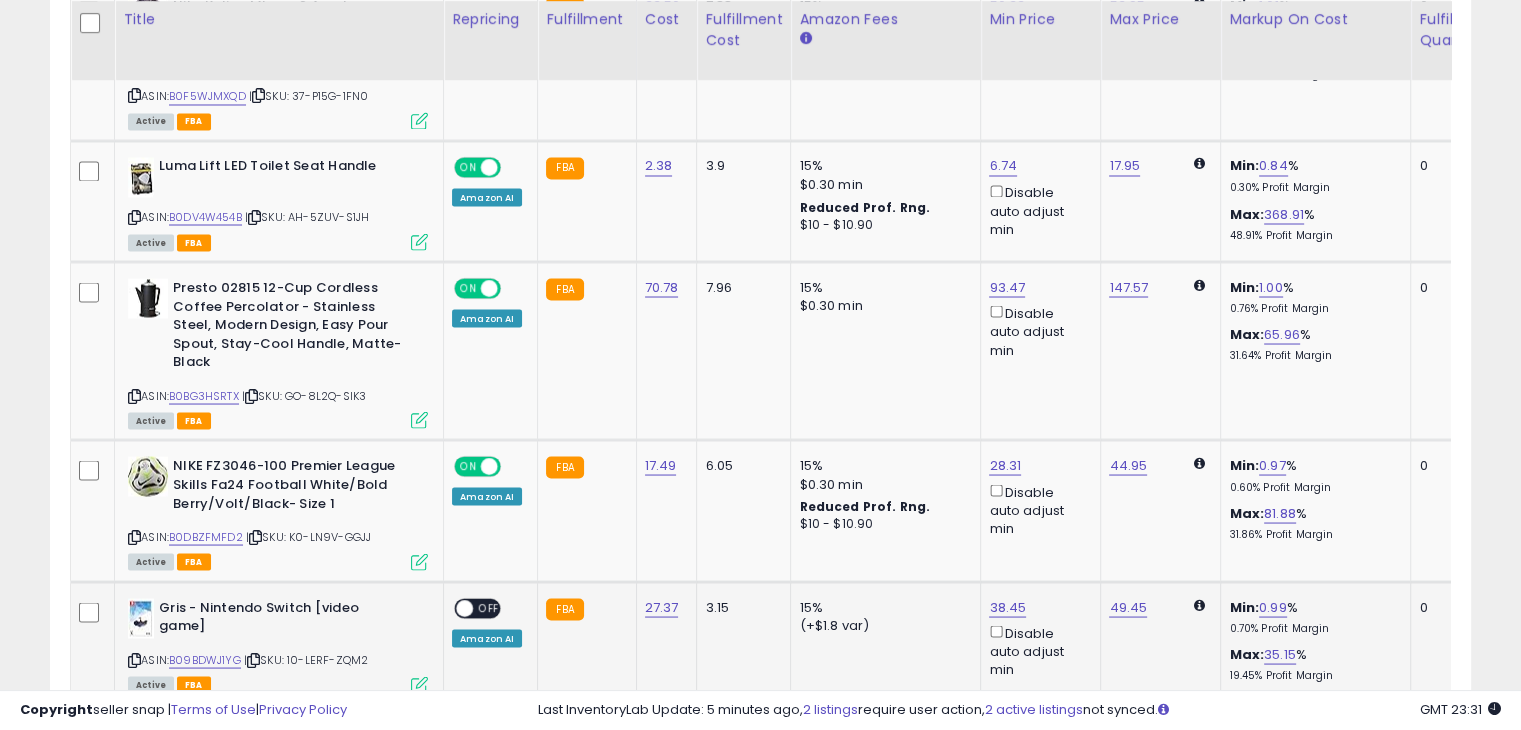 click on "OFF" at bounding box center (489, 607) 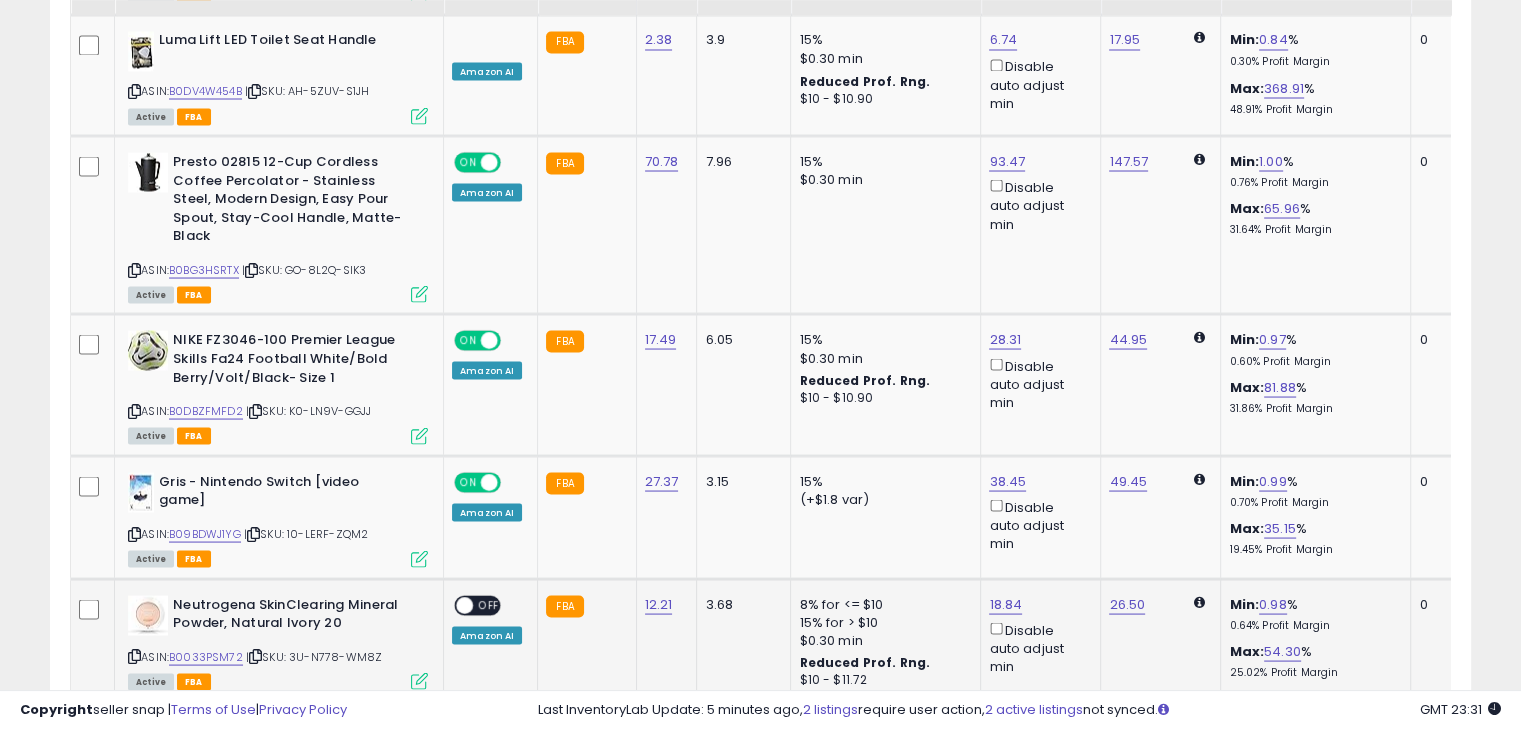 scroll, scrollTop: 3804, scrollLeft: 0, axis: vertical 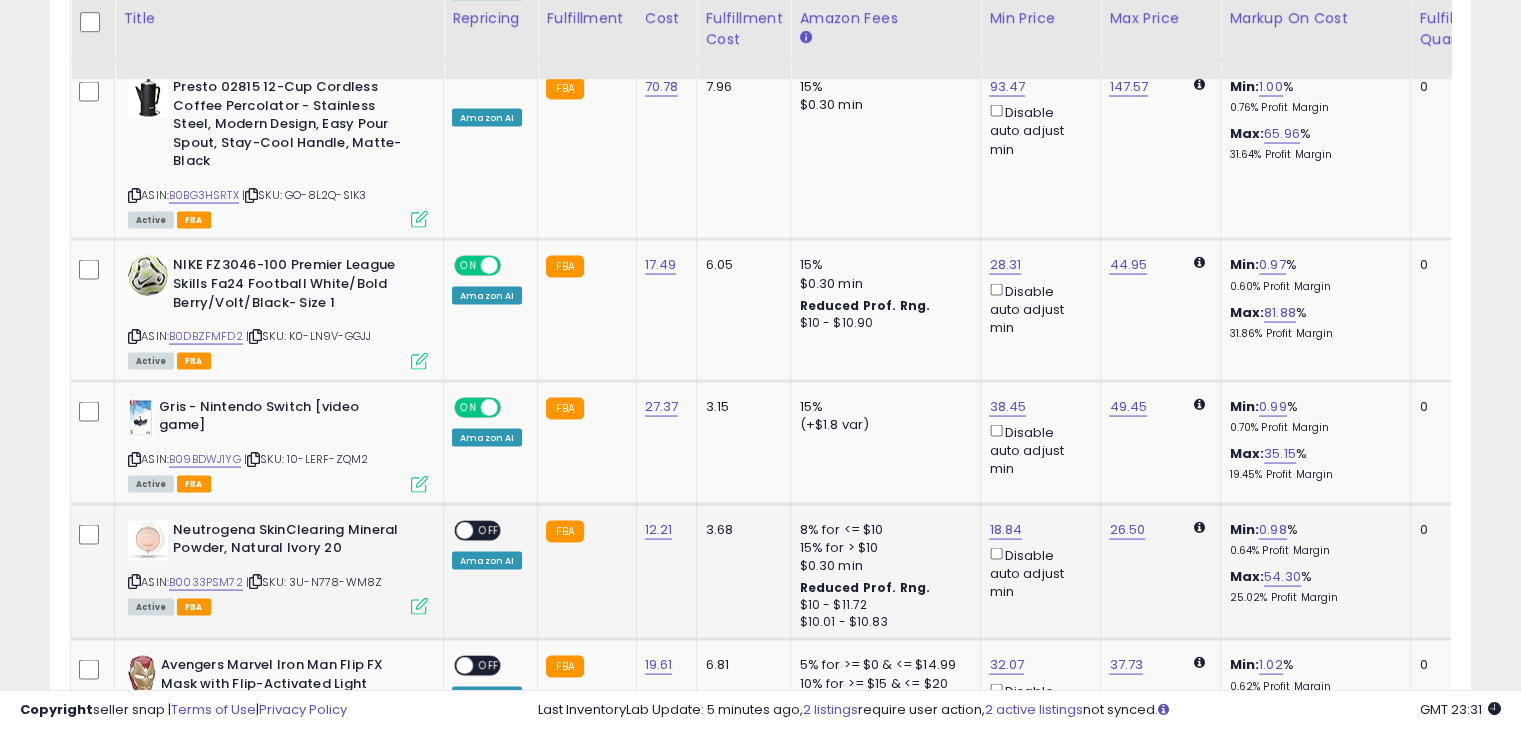 click on "OFF" at bounding box center (489, 530) 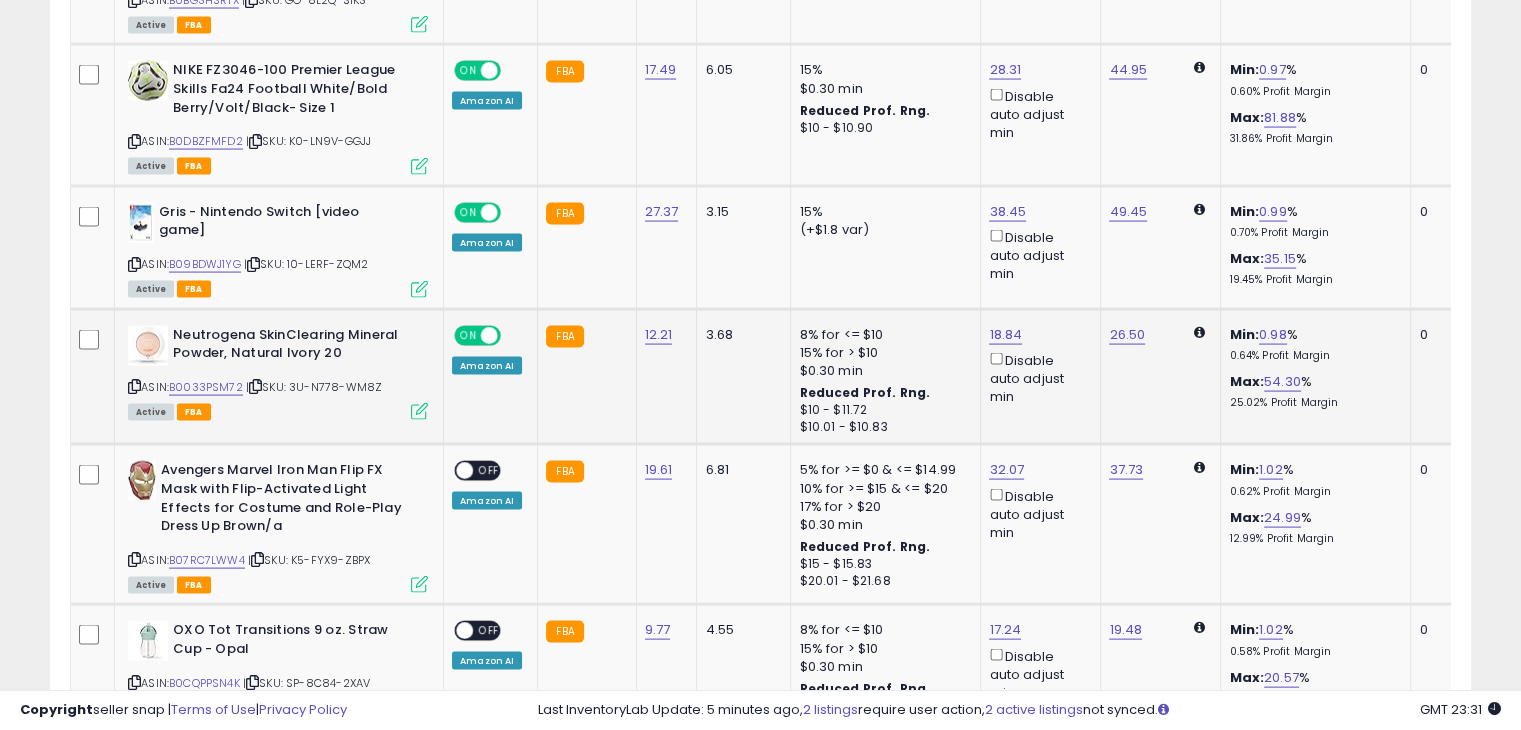 scroll, scrollTop: 4004, scrollLeft: 0, axis: vertical 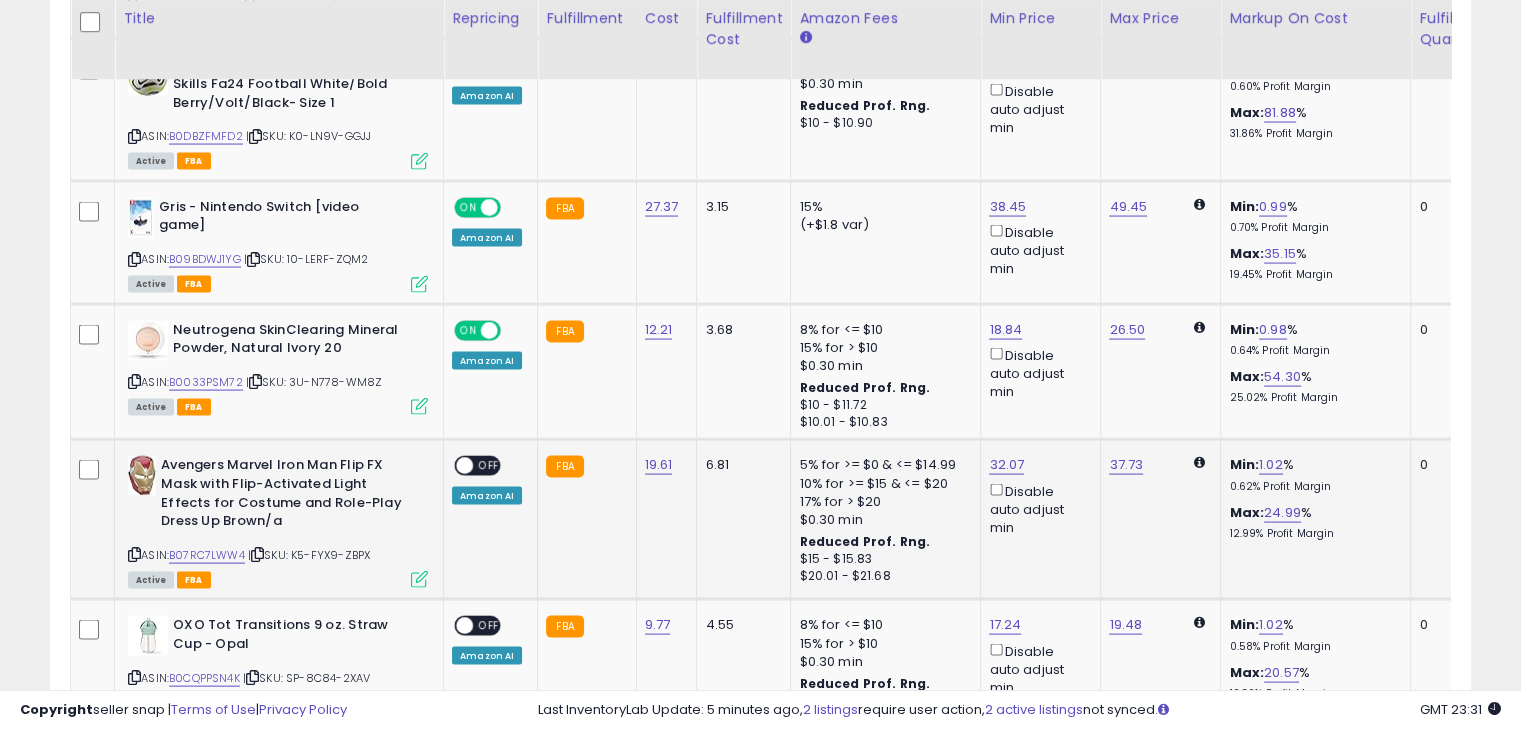 click on "OFF" at bounding box center (489, 466) 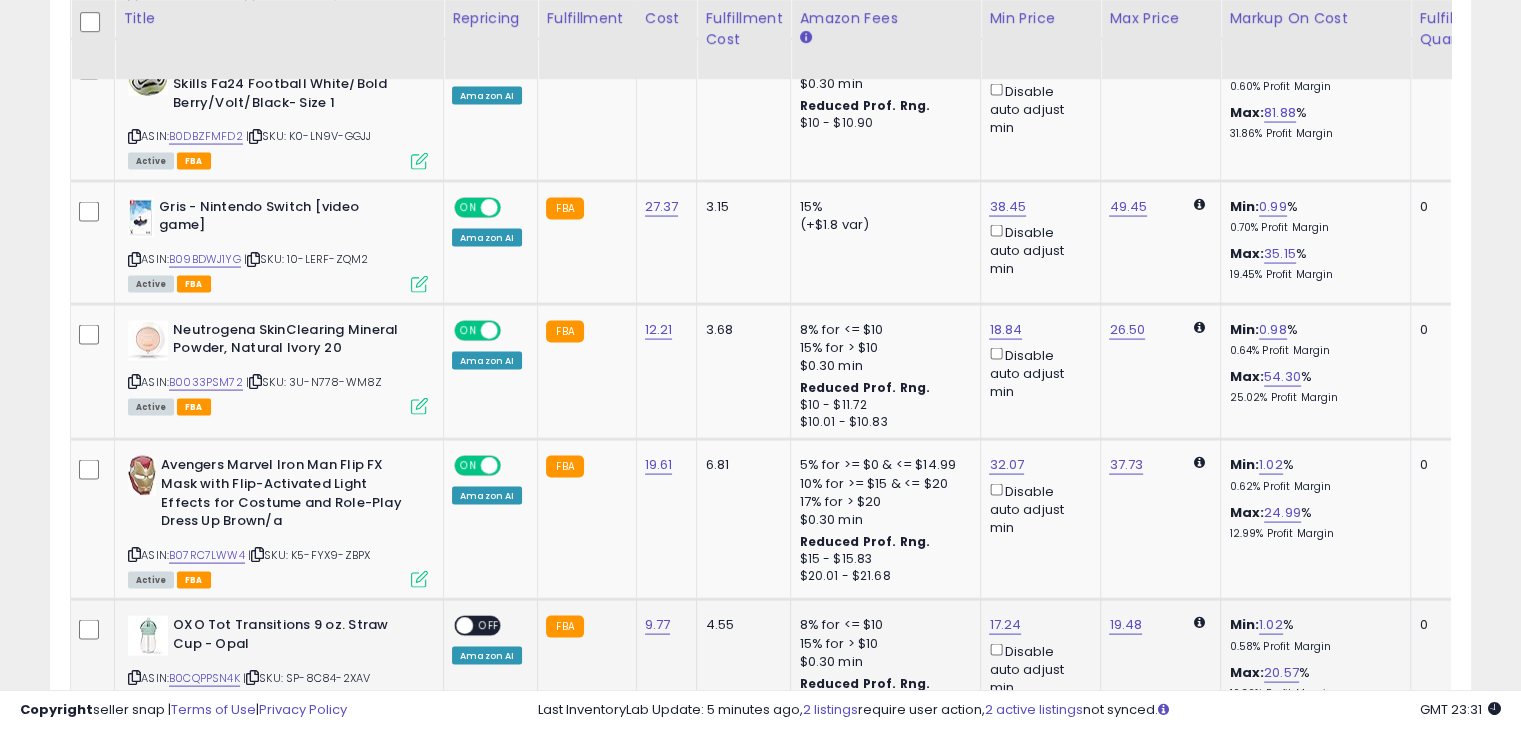 click on "OFF" at bounding box center (489, 626) 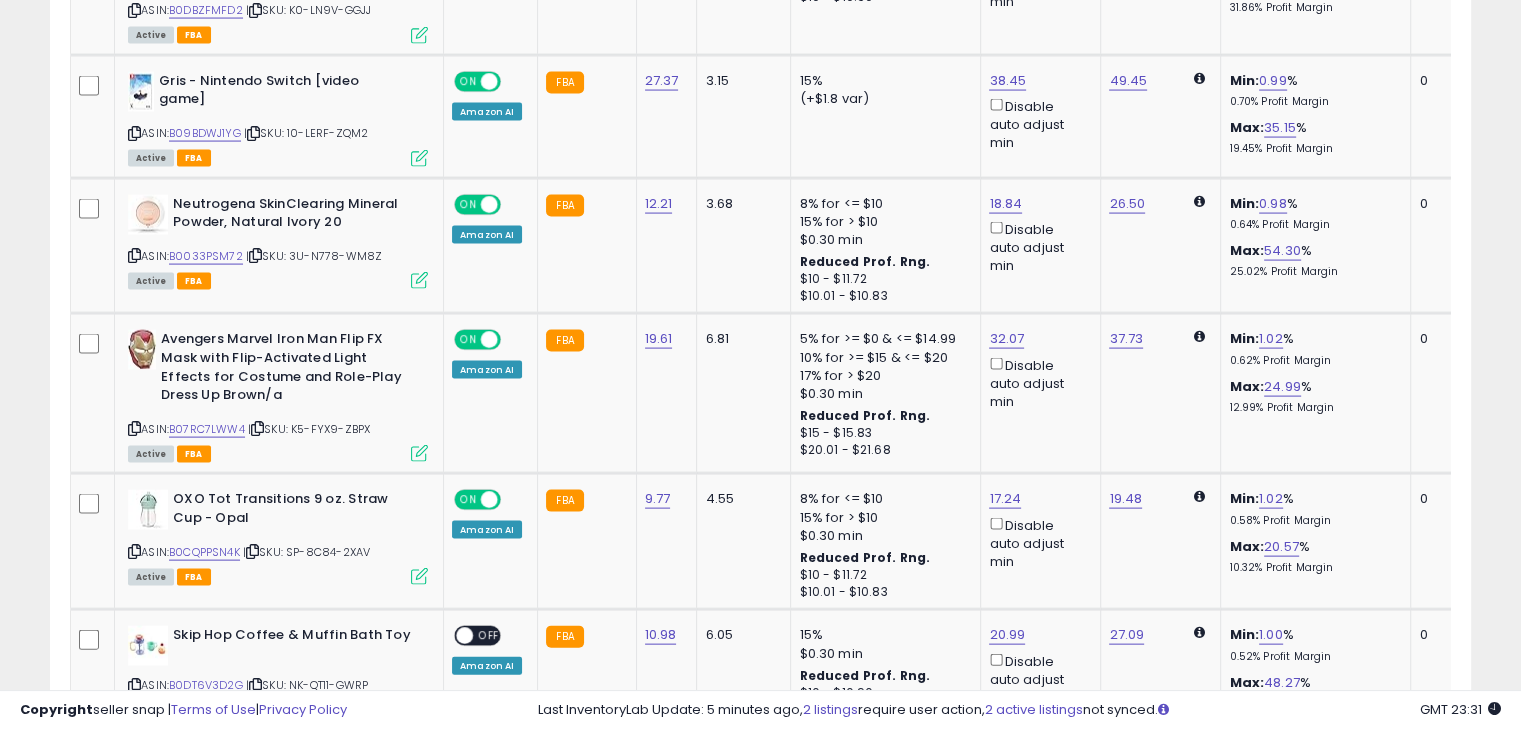scroll, scrollTop: 4304, scrollLeft: 0, axis: vertical 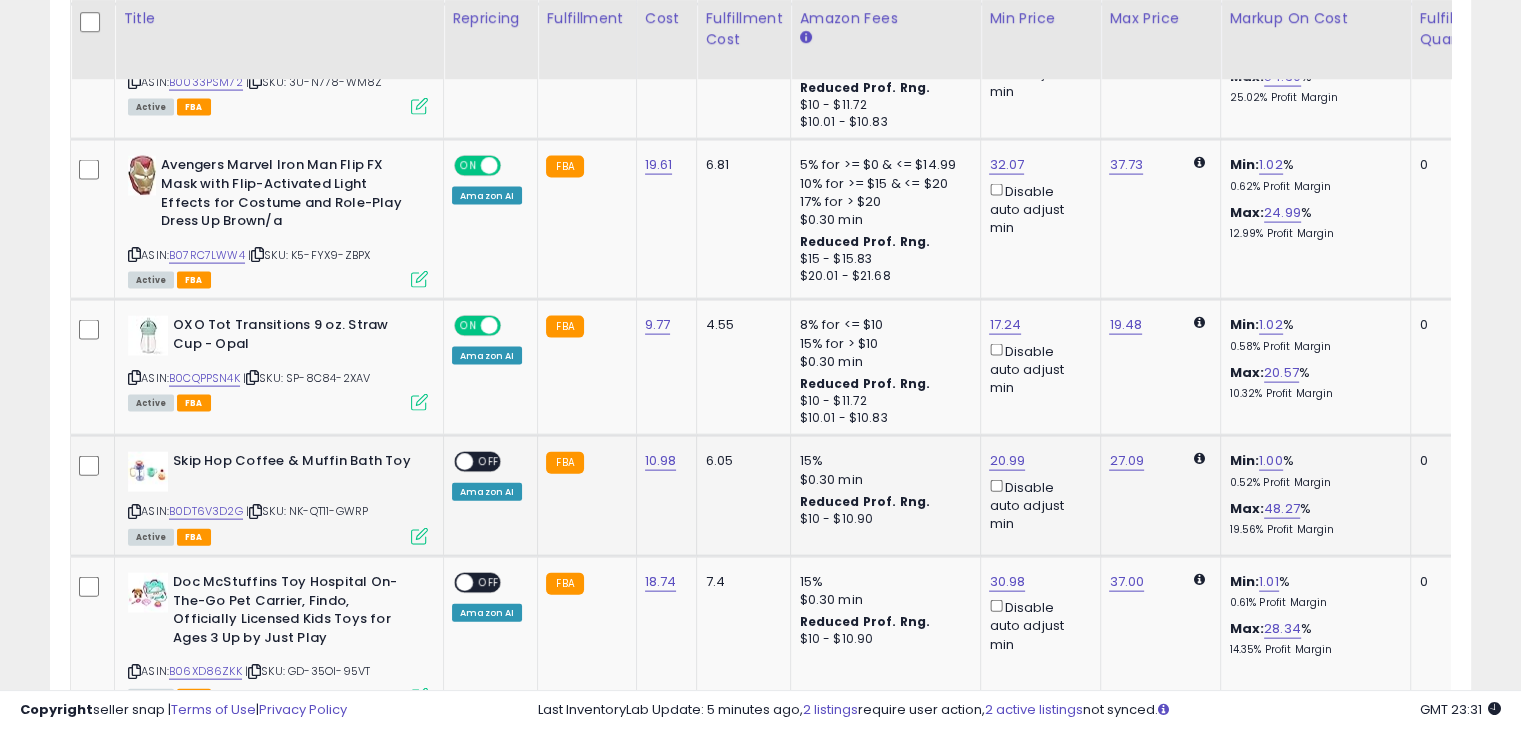 click on "OFF" at bounding box center (489, 462) 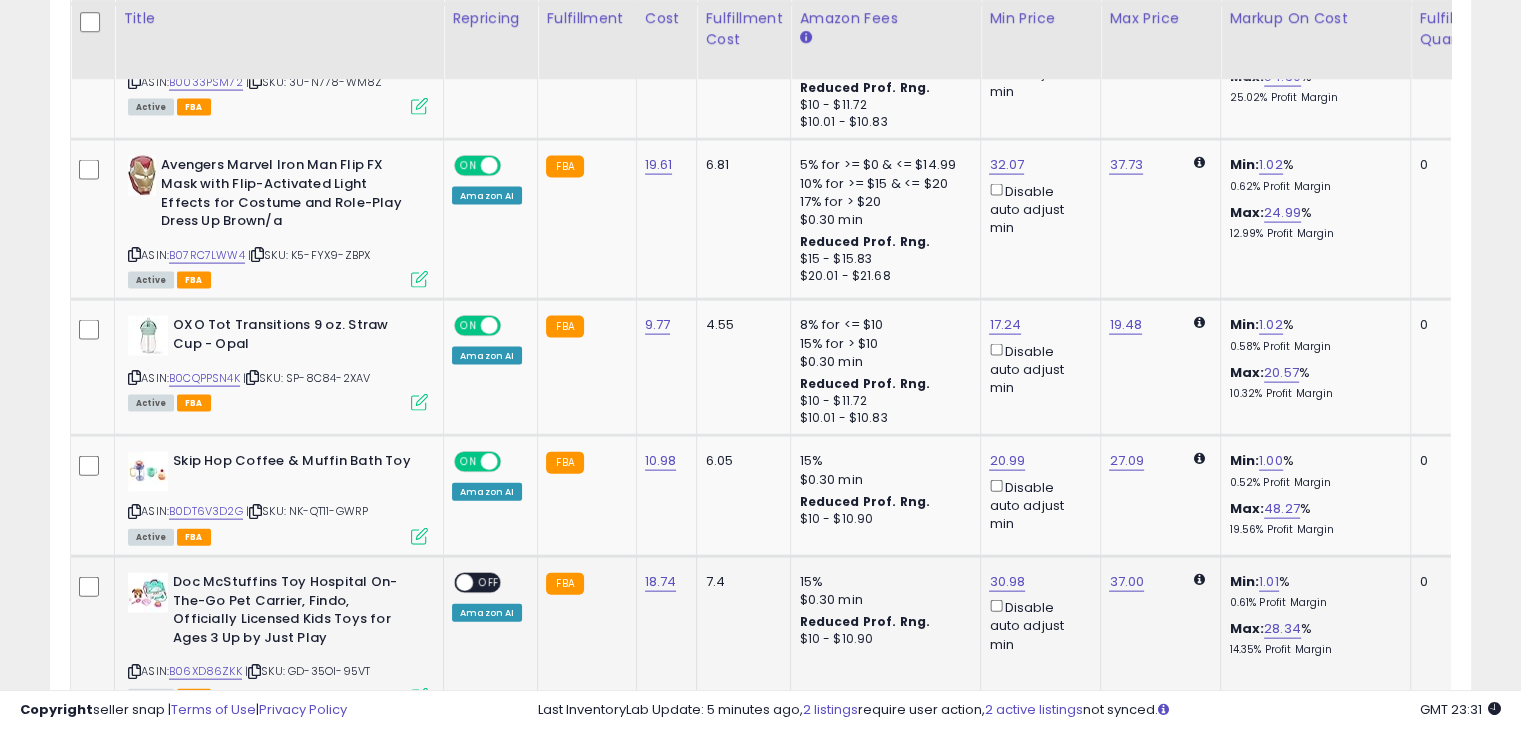 click on "OFF" at bounding box center (489, 583) 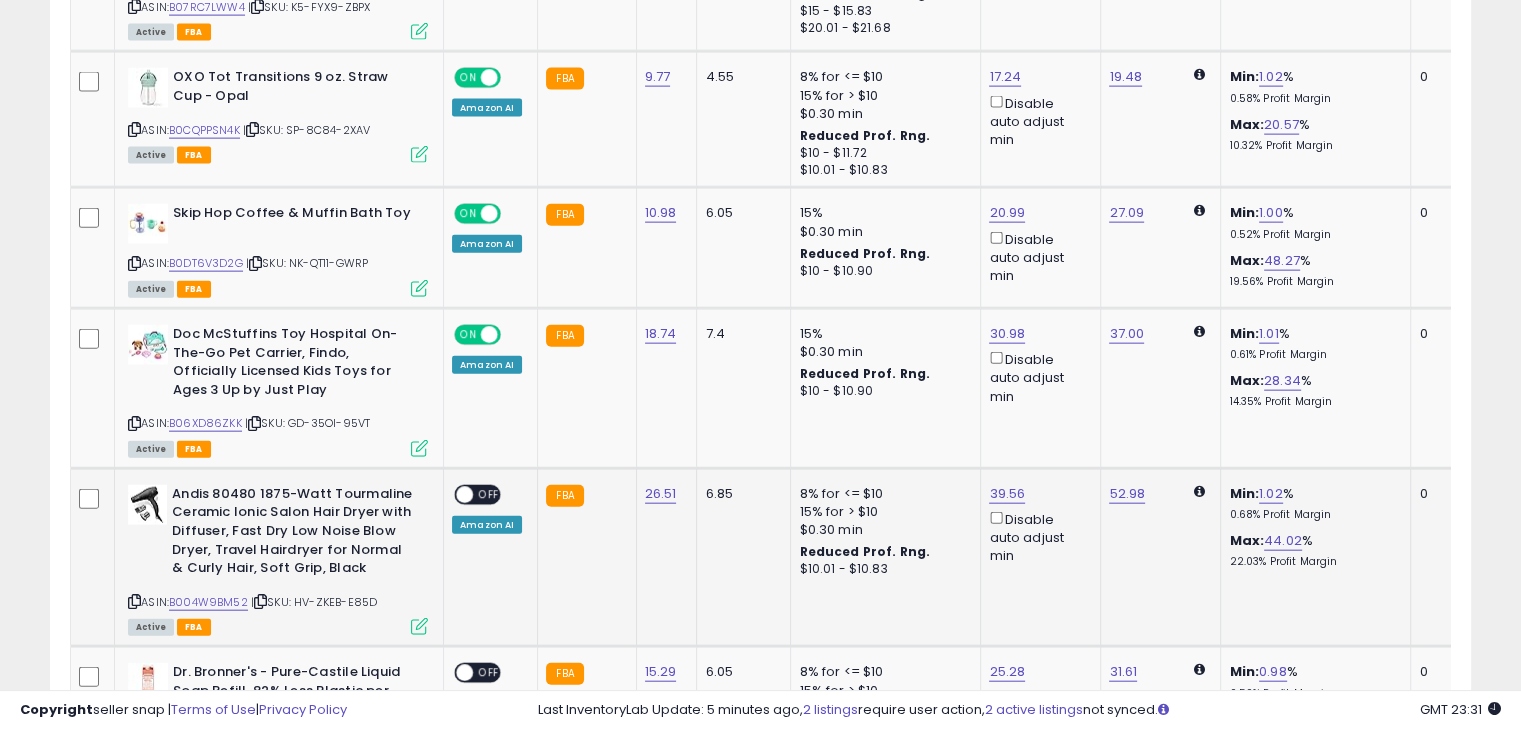 scroll, scrollTop: 4604, scrollLeft: 0, axis: vertical 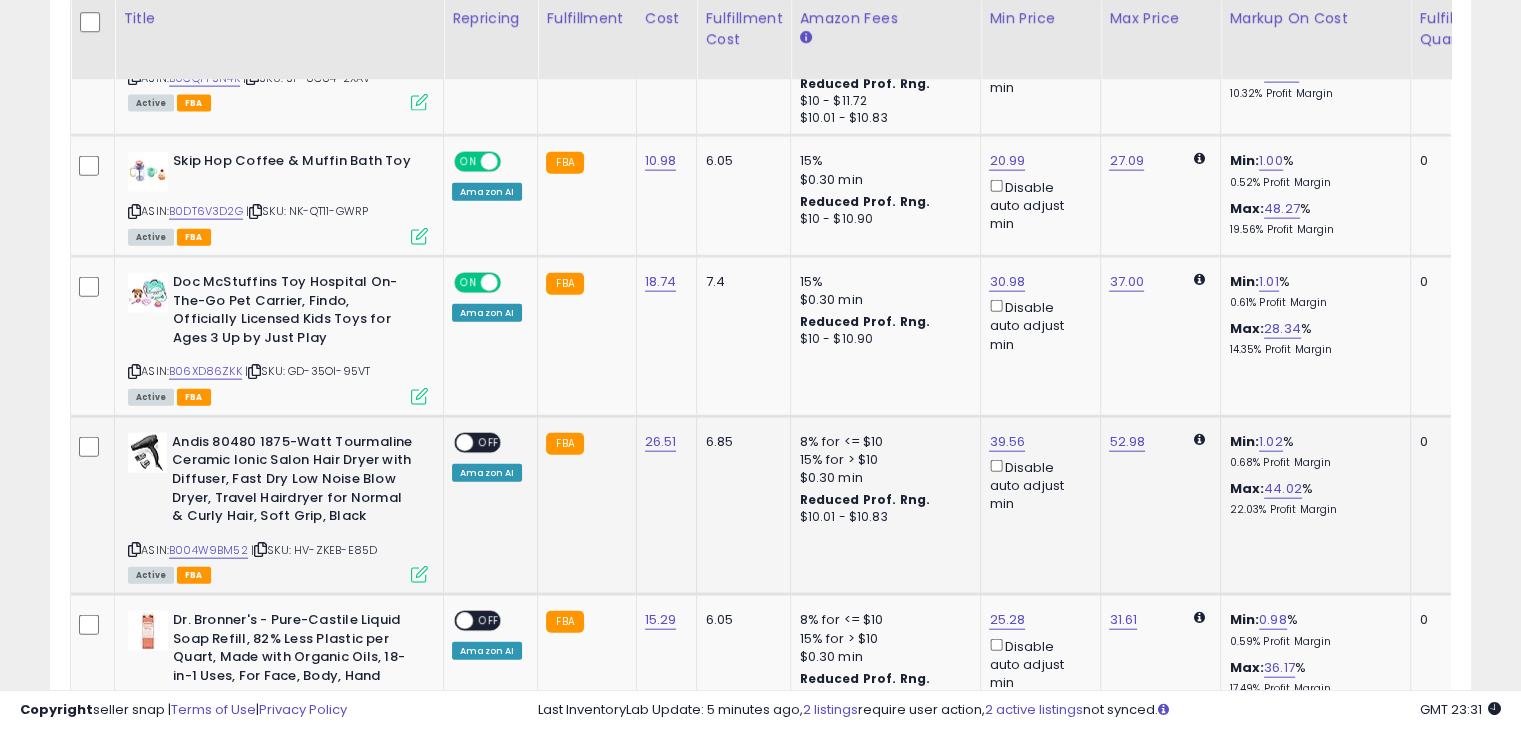 click on "OFF" at bounding box center (489, 442) 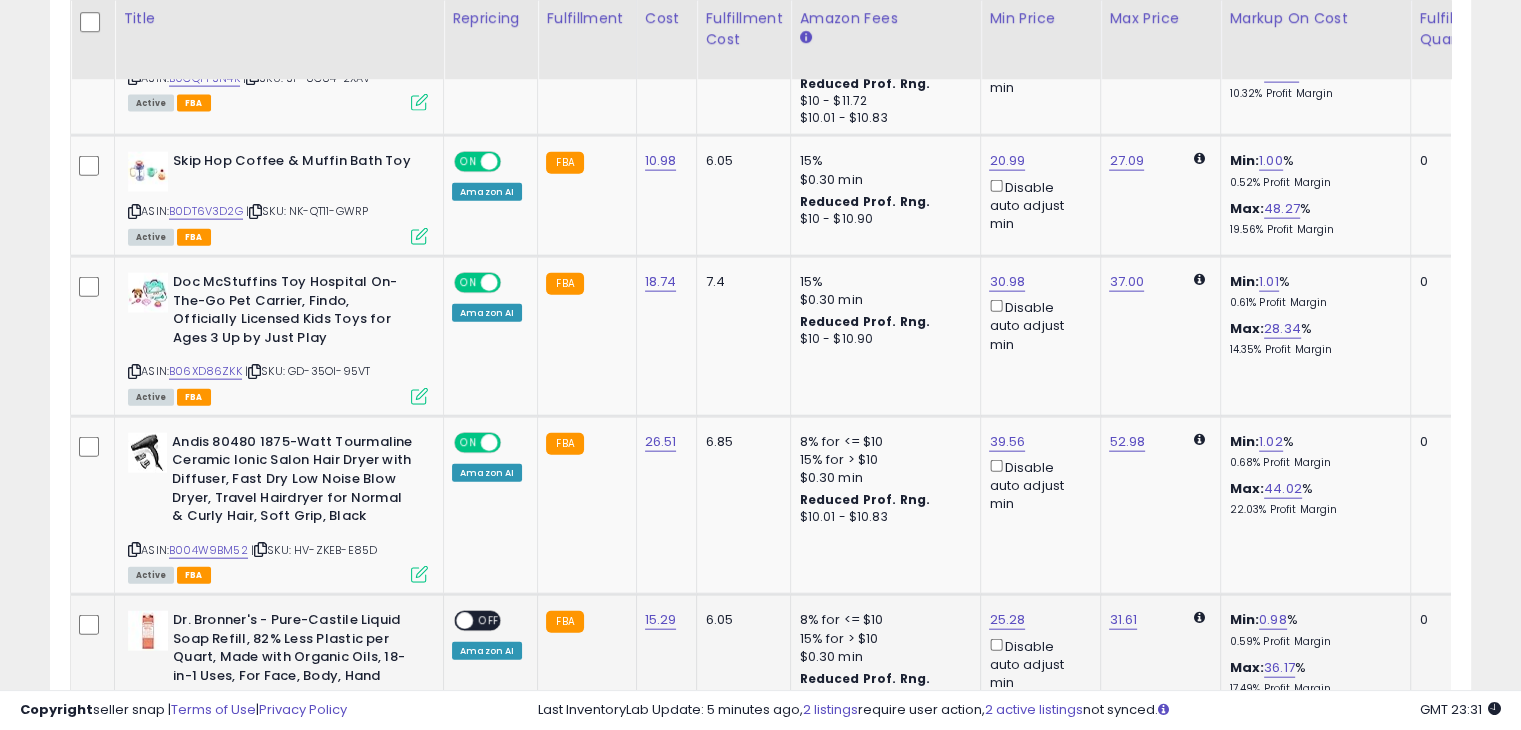 click on "ON   OFF" at bounding box center (477, 621) 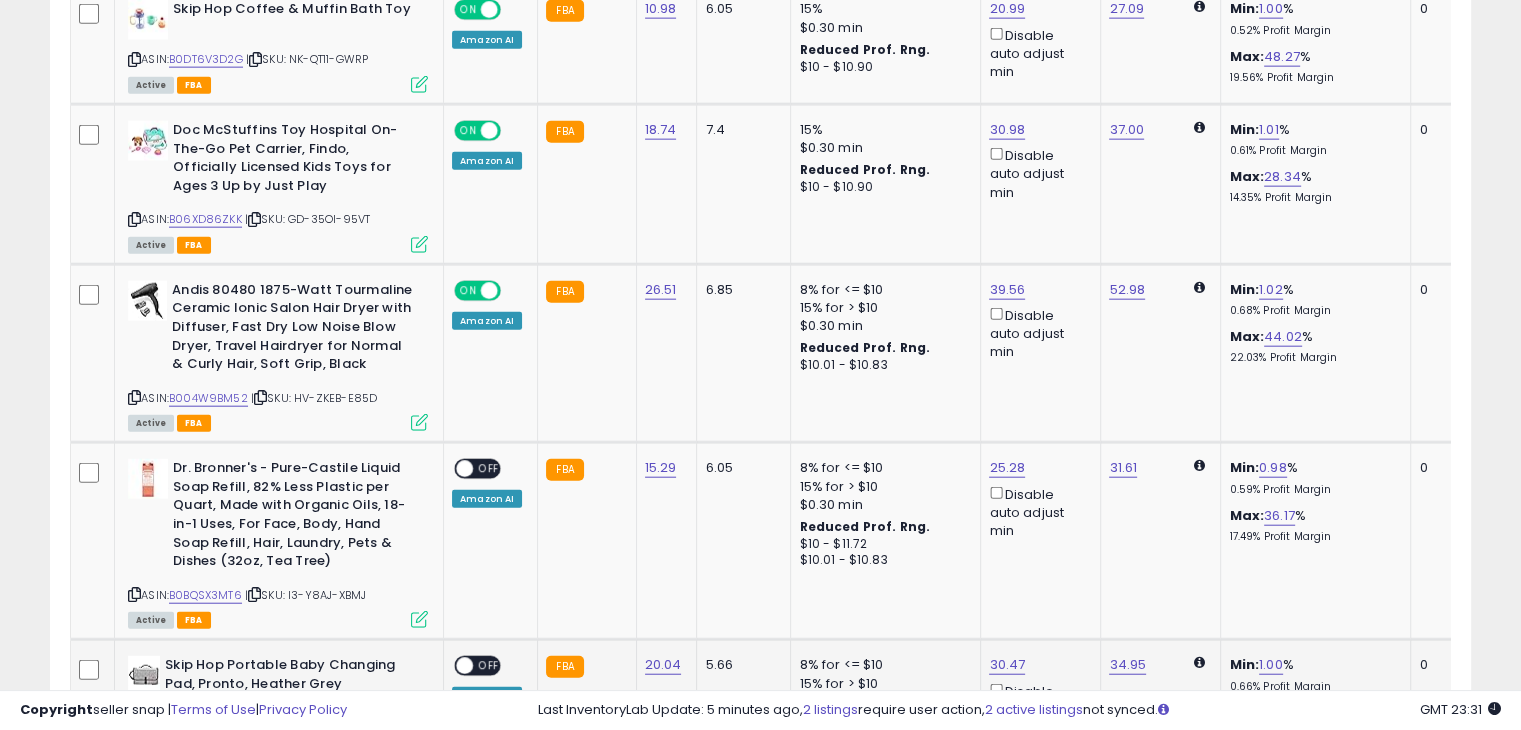 scroll, scrollTop: 4904, scrollLeft: 0, axis: vertical 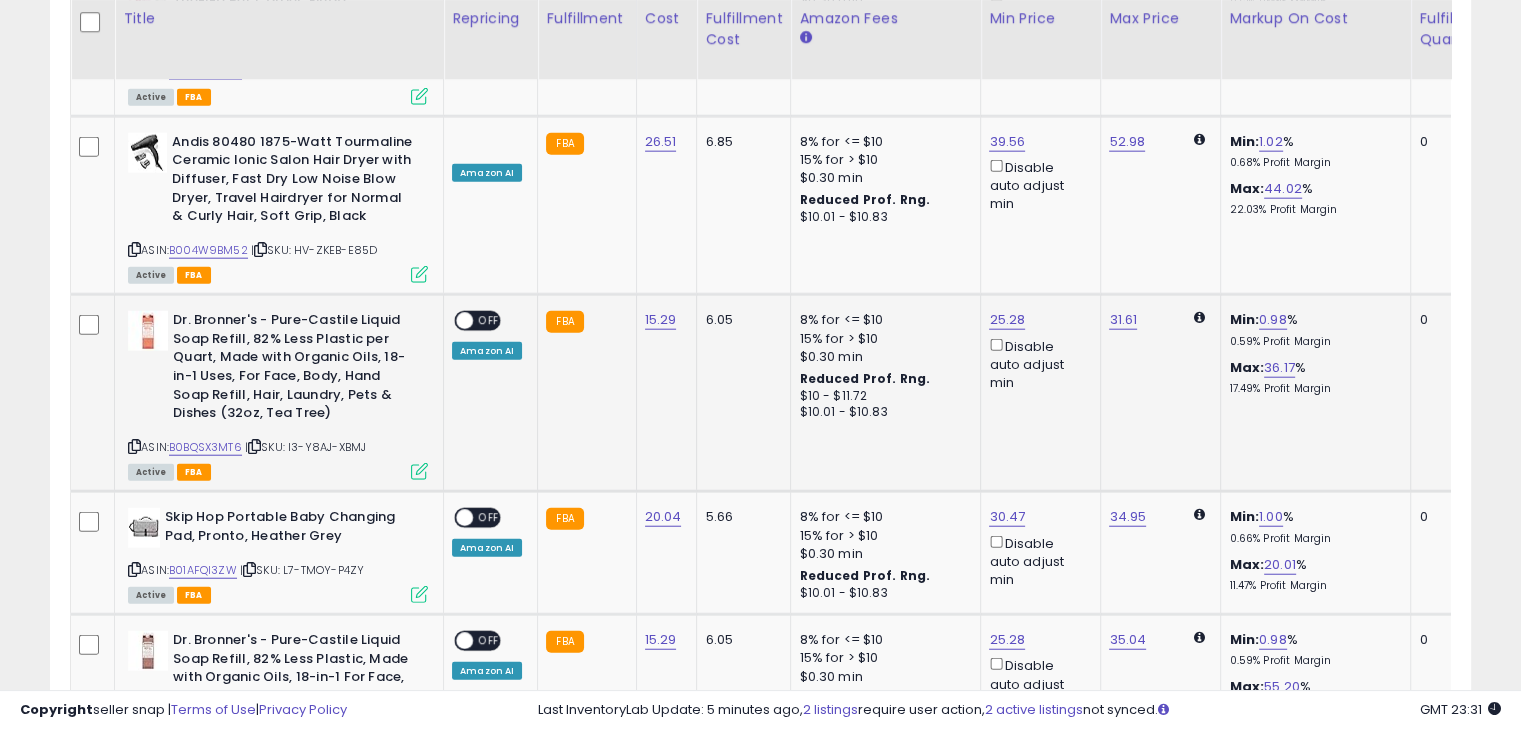 click on "OFF" at bounding box center (489, 321) 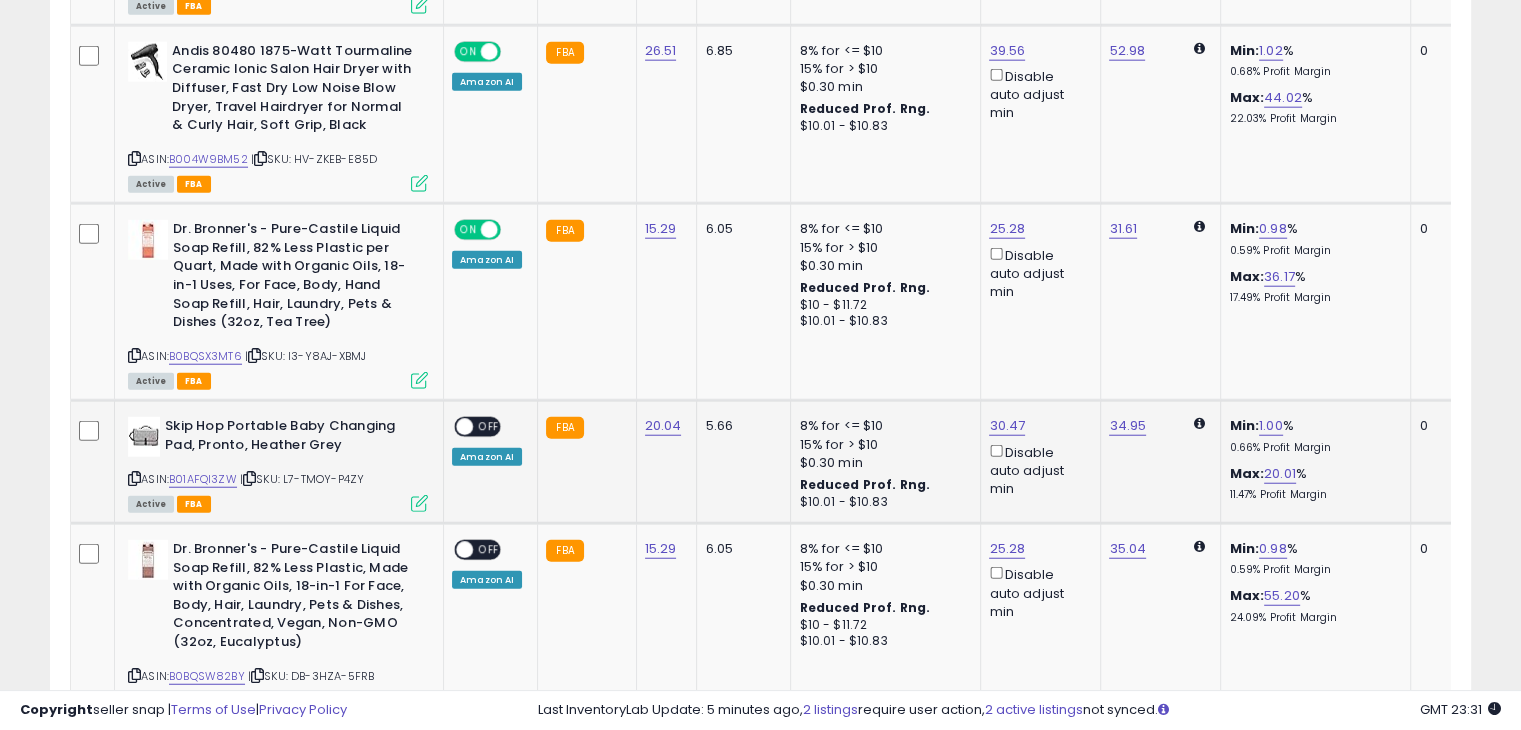 scroll, scrollTop: 5004, scrollLeft: 0, axis: vertical 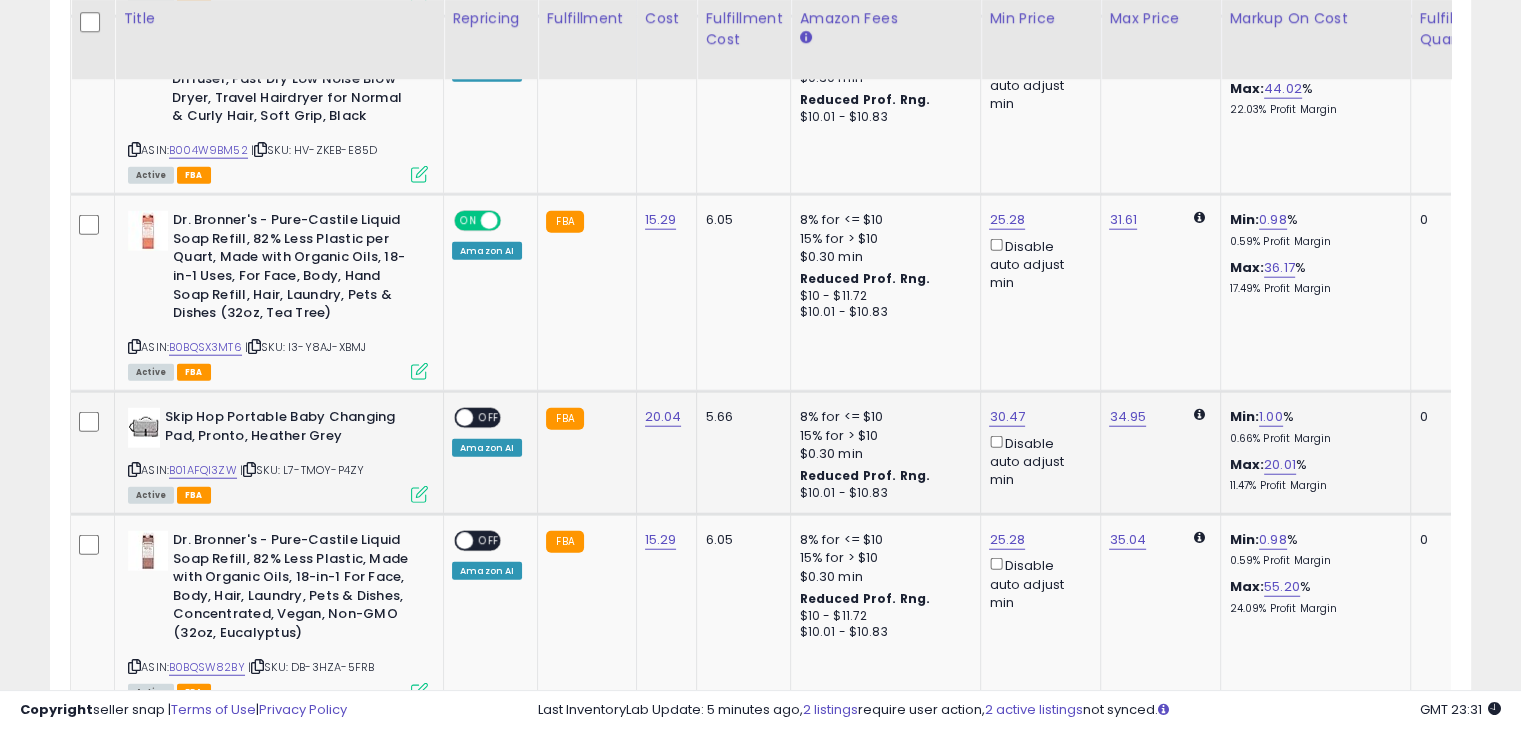 click on "ON   OFF Amazon AI" 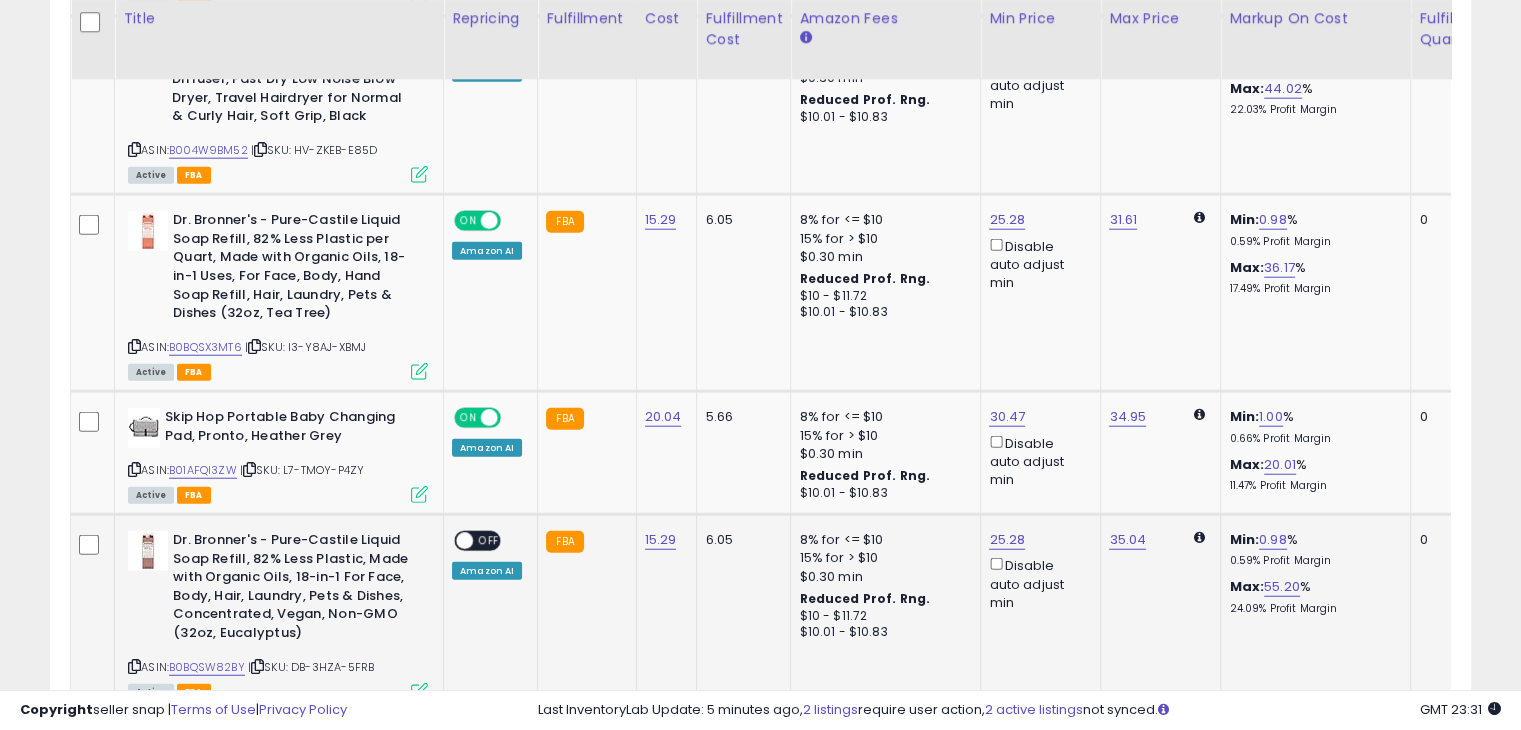 click on "OFF" at bounding box center [489, 541] 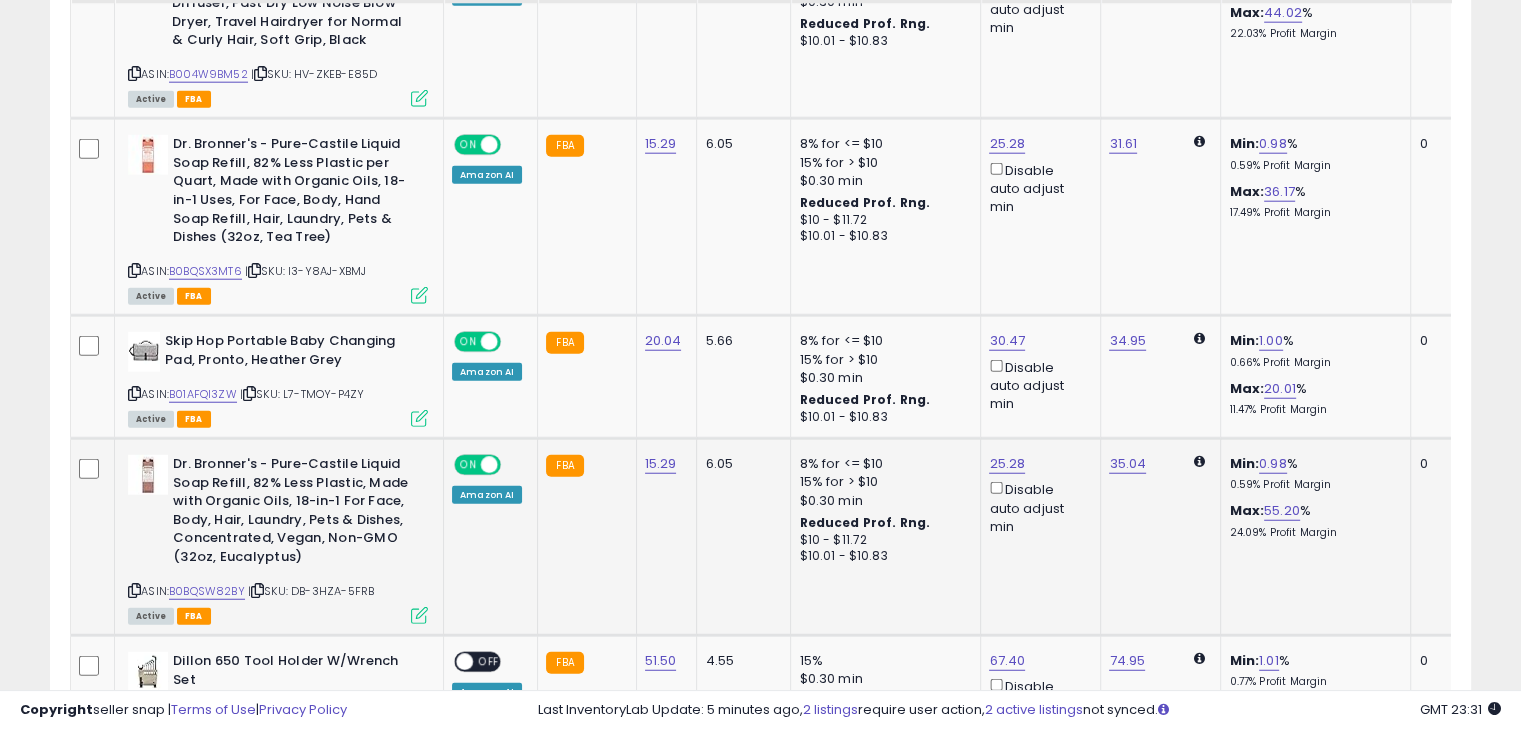 scroll, scrollTop: 5204, scrollLeft: 0, axis: vertical 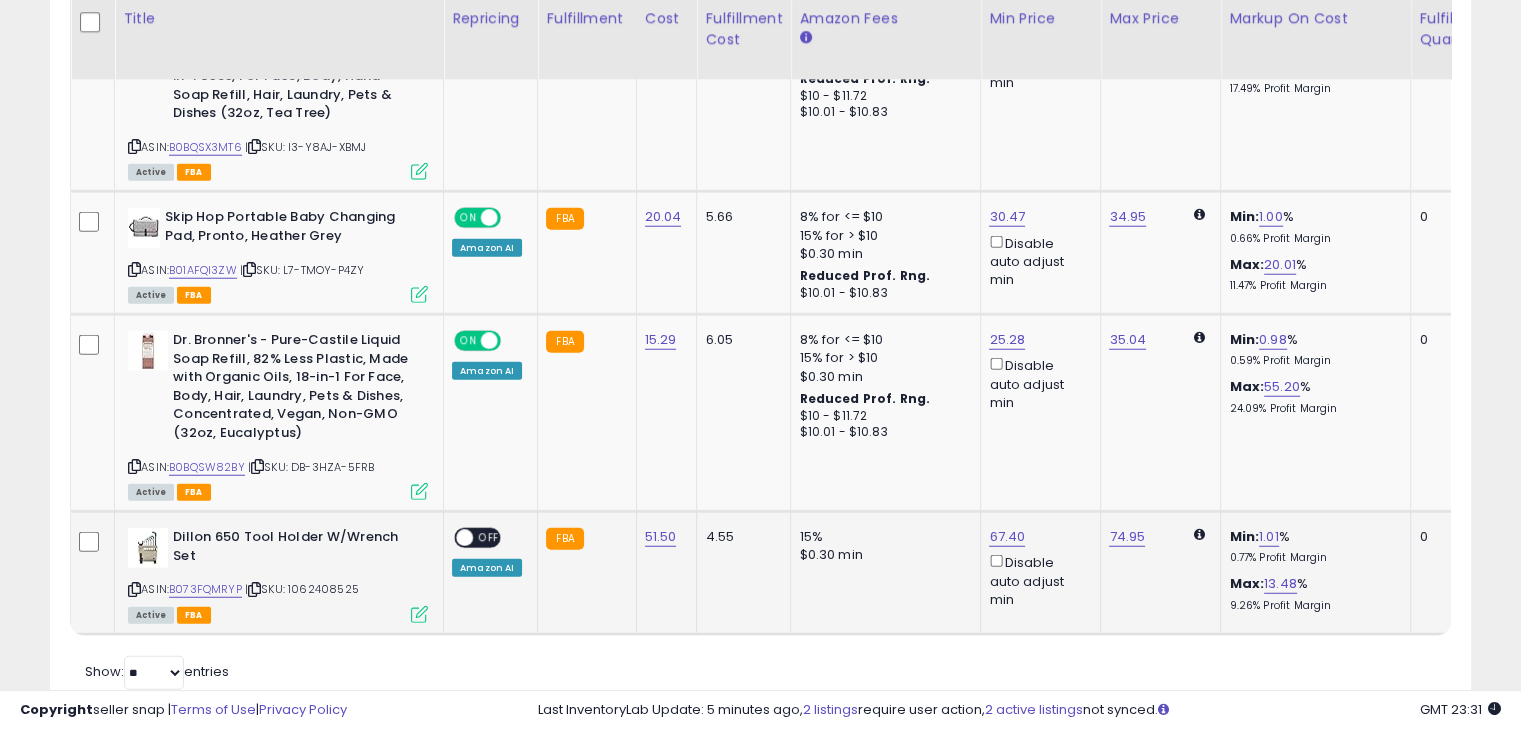 click on "OFF" at bounding box center [489, 538] 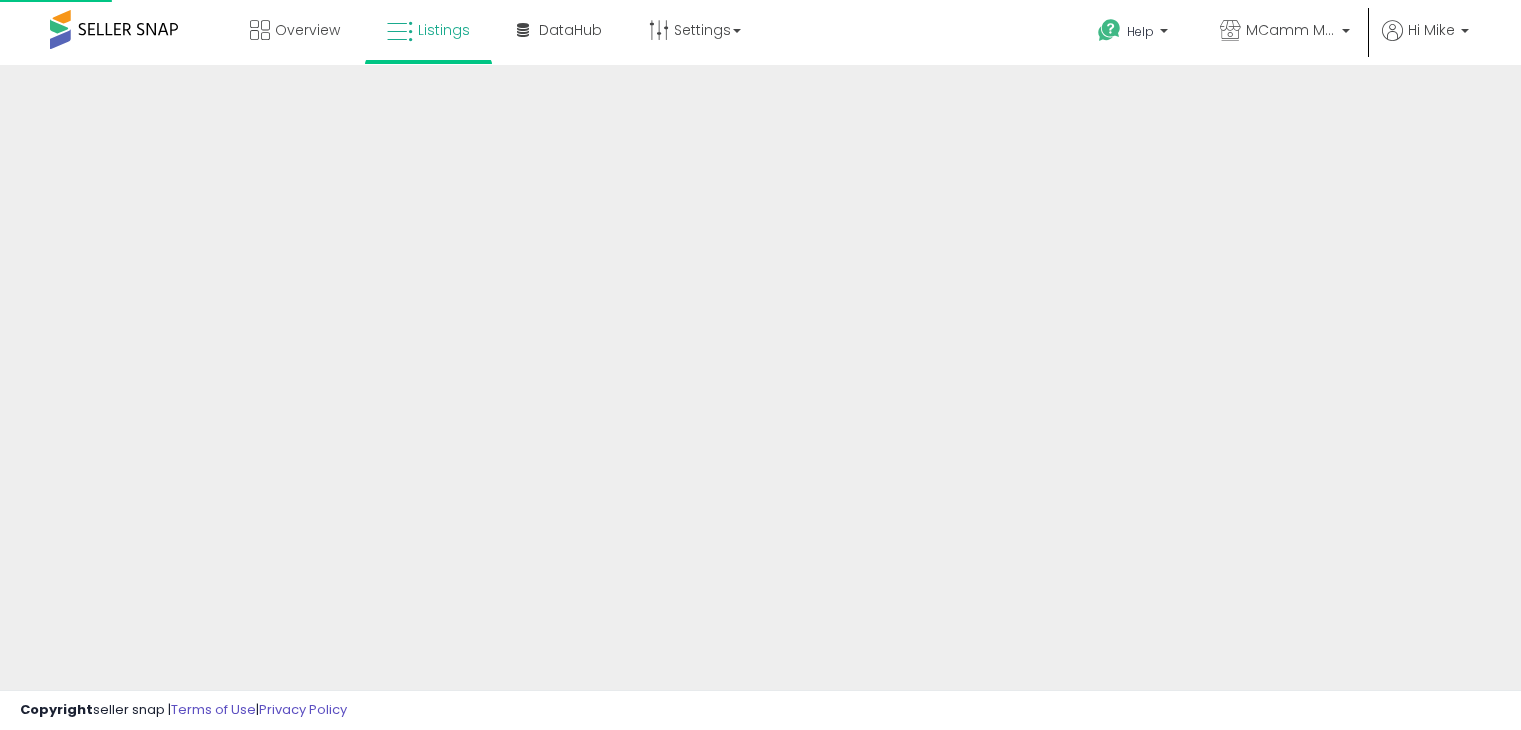 scroll, scrollTop: 0, scrollLeft: 0, axis: both 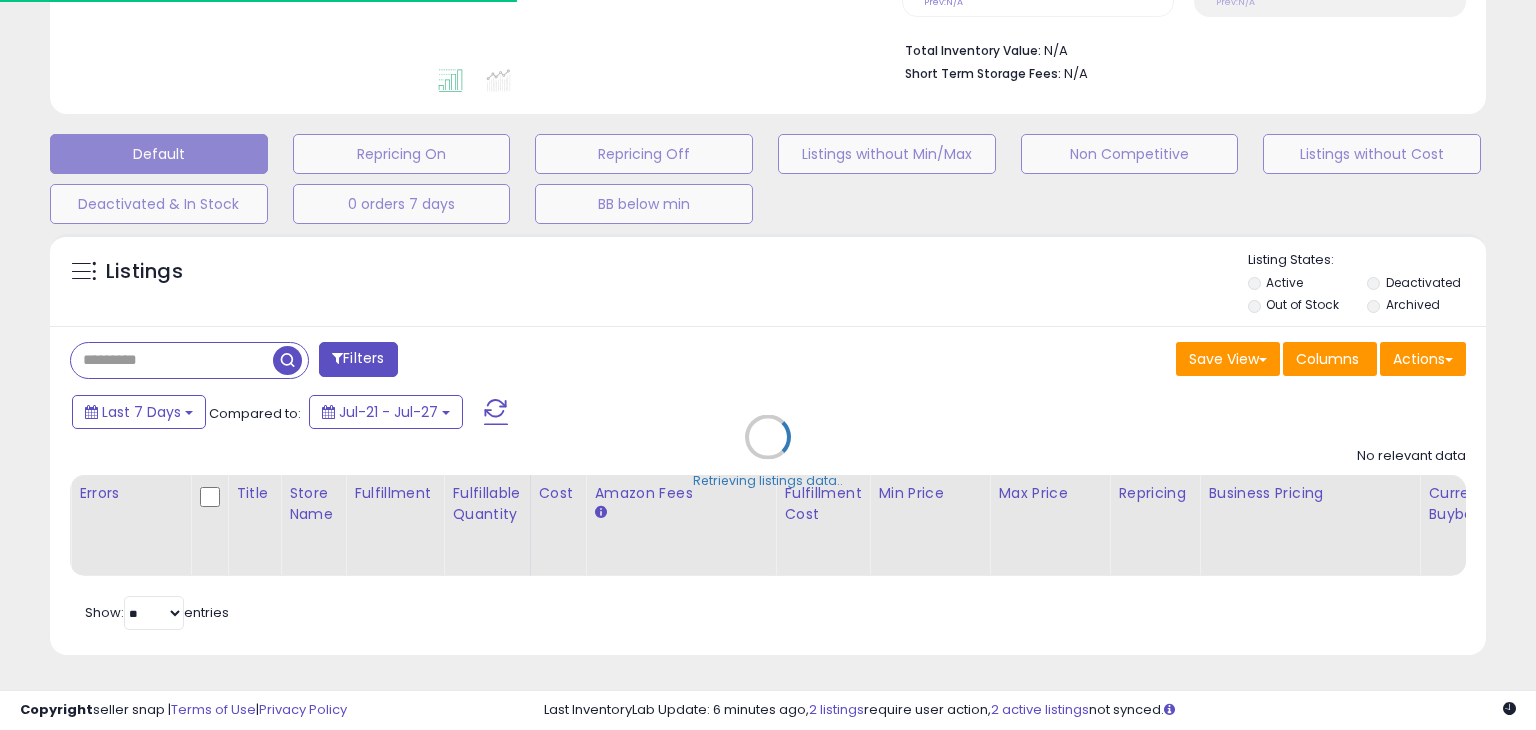 select on "**" 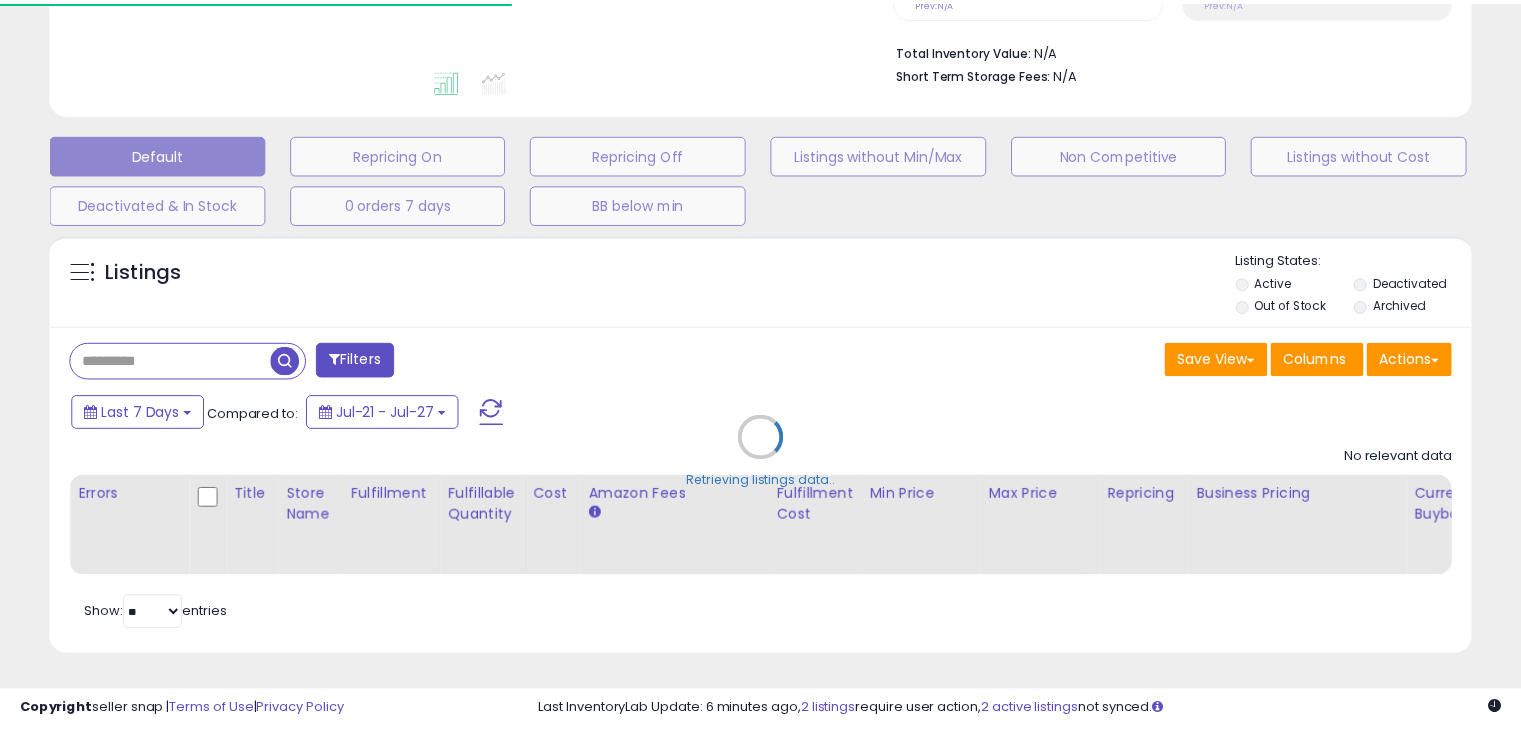 scroll, scrollTop: 489, scrollLeft: 0, axis: vertical 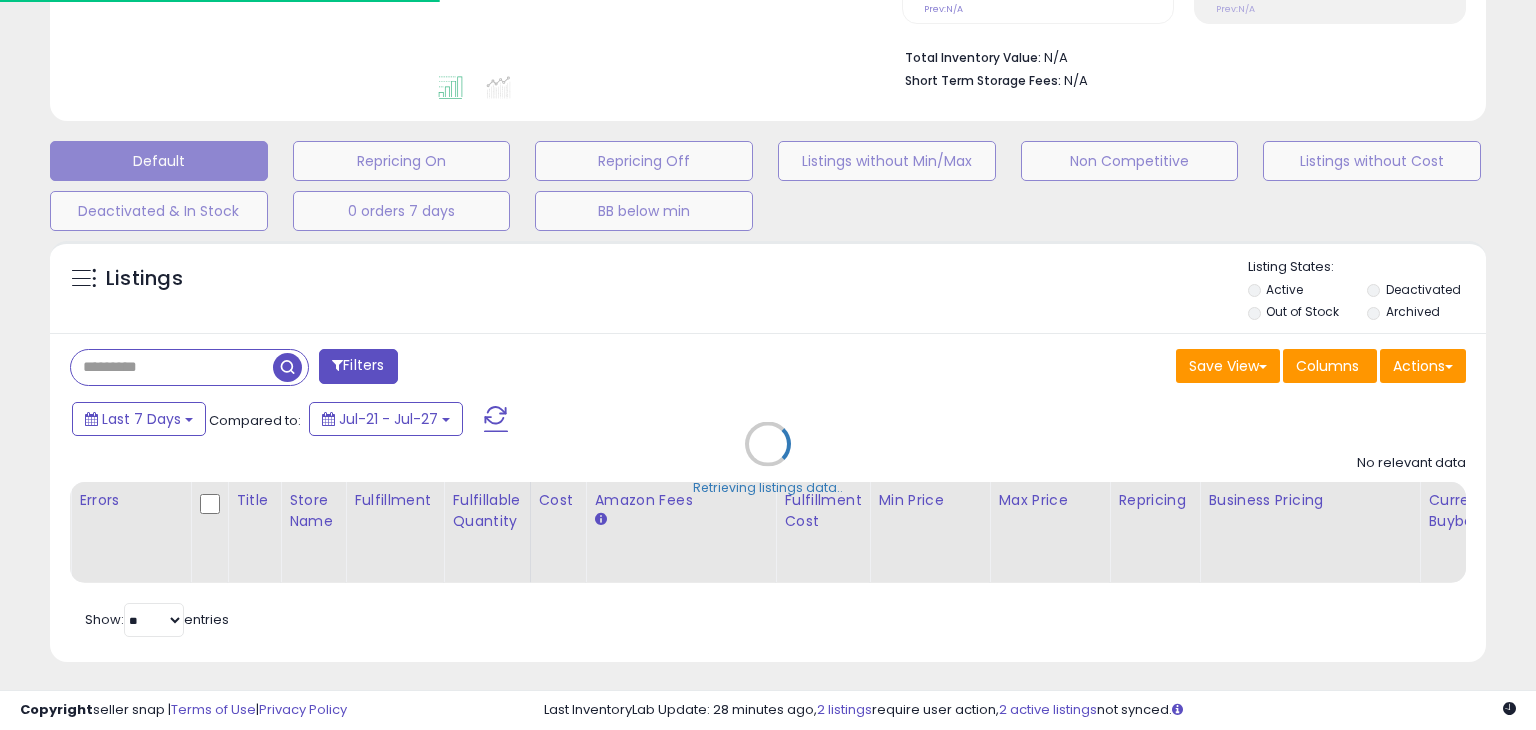select on "**" 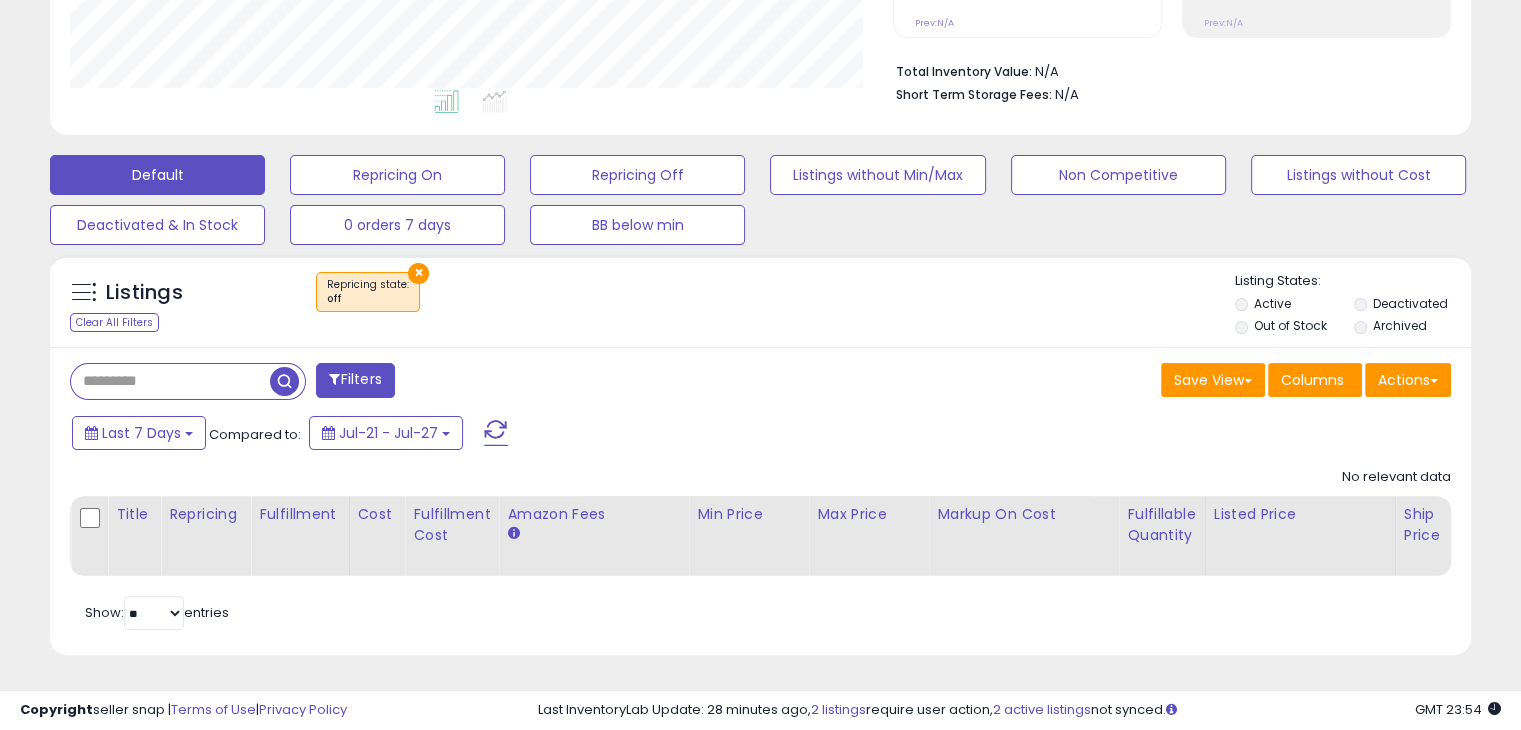 scroll, scrollTop: 999589, scrollLeft: 999176, axis: both 